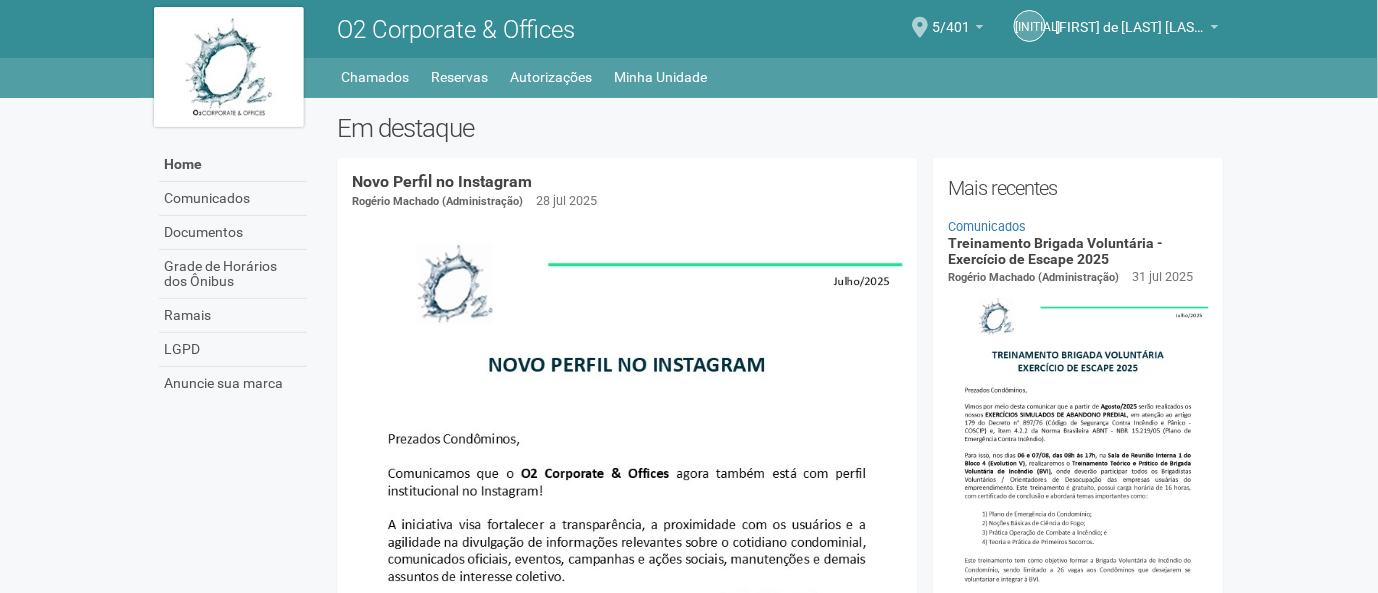 scroll, scrollTop: 0, scrollLeft: 0, axis: both 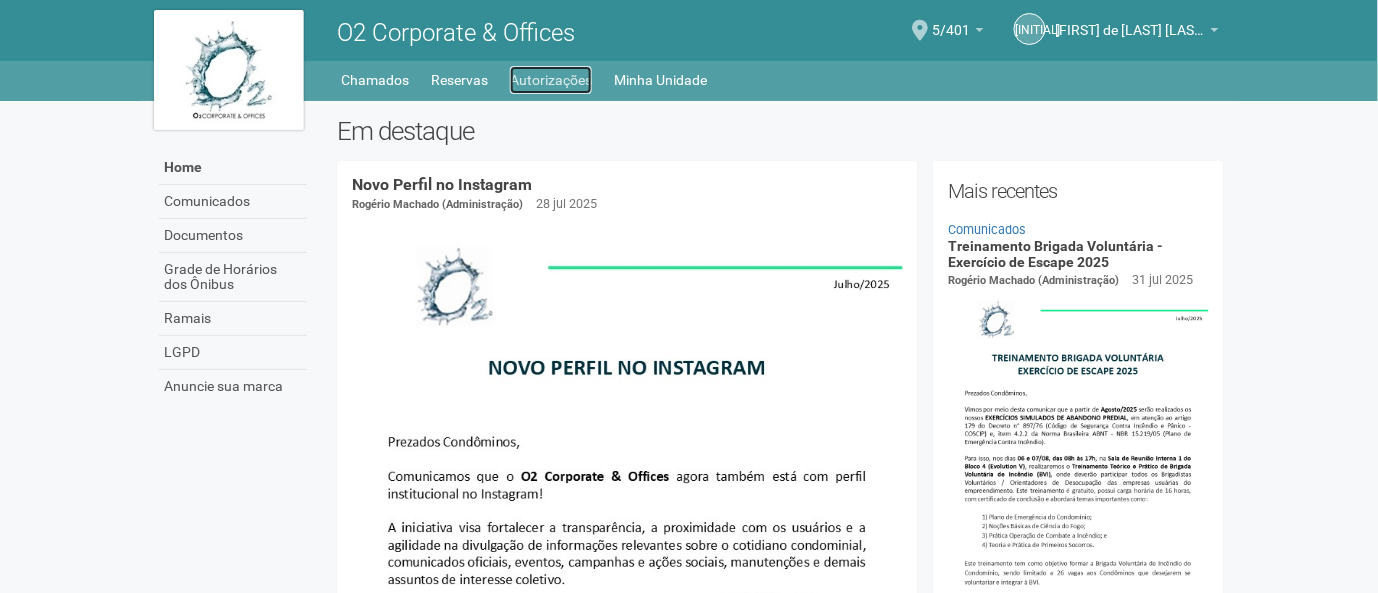 click on "Autorizações" at bounding box center [551, 80] 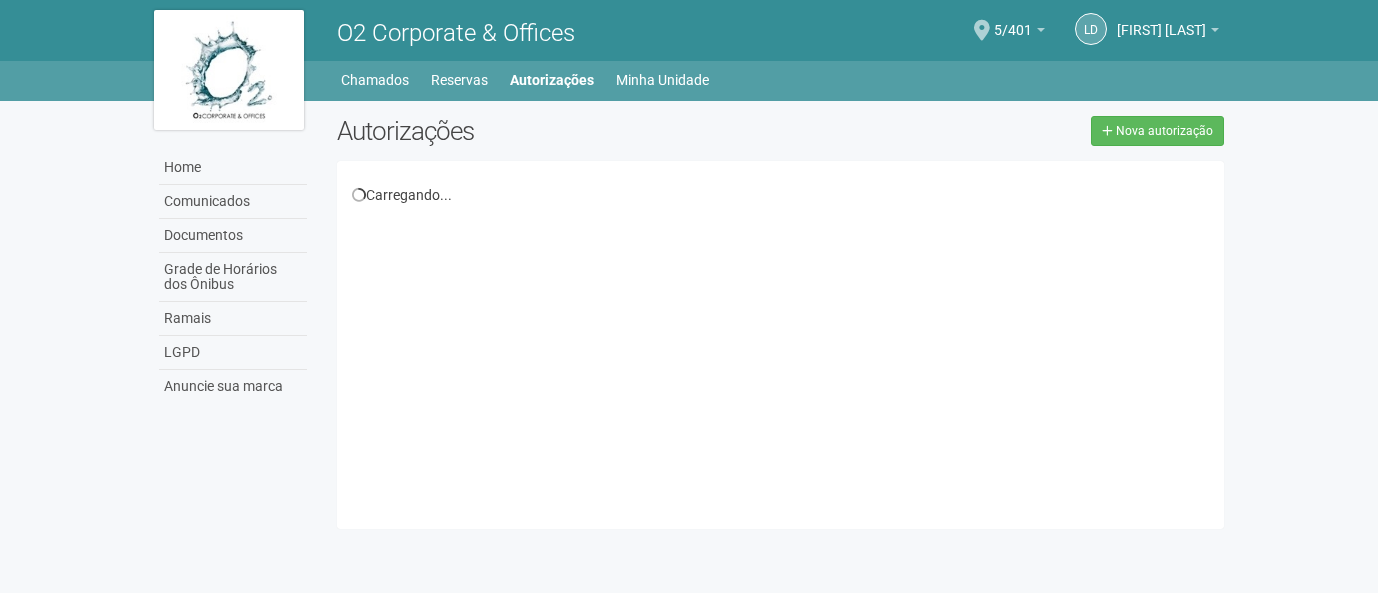 scroll, scrollTop: 0, scrollLeft: 0, axis: both 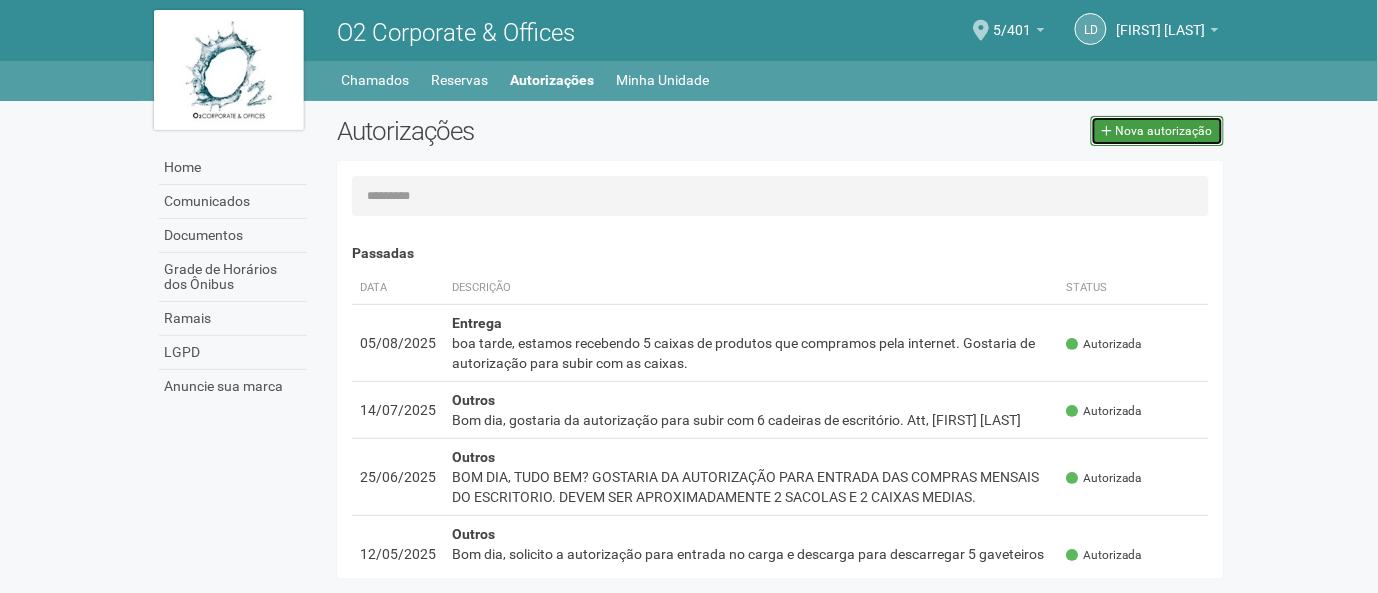 click on "Nova autorização" at bounding box center (1157, 131) 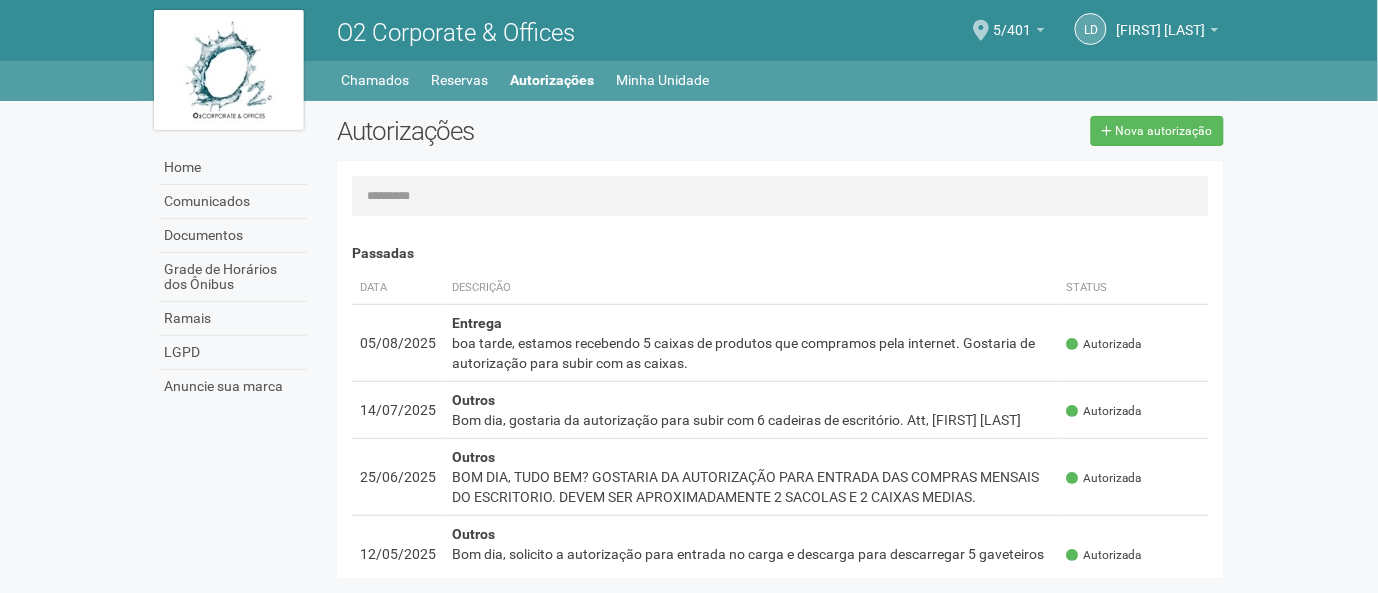 select on "**" 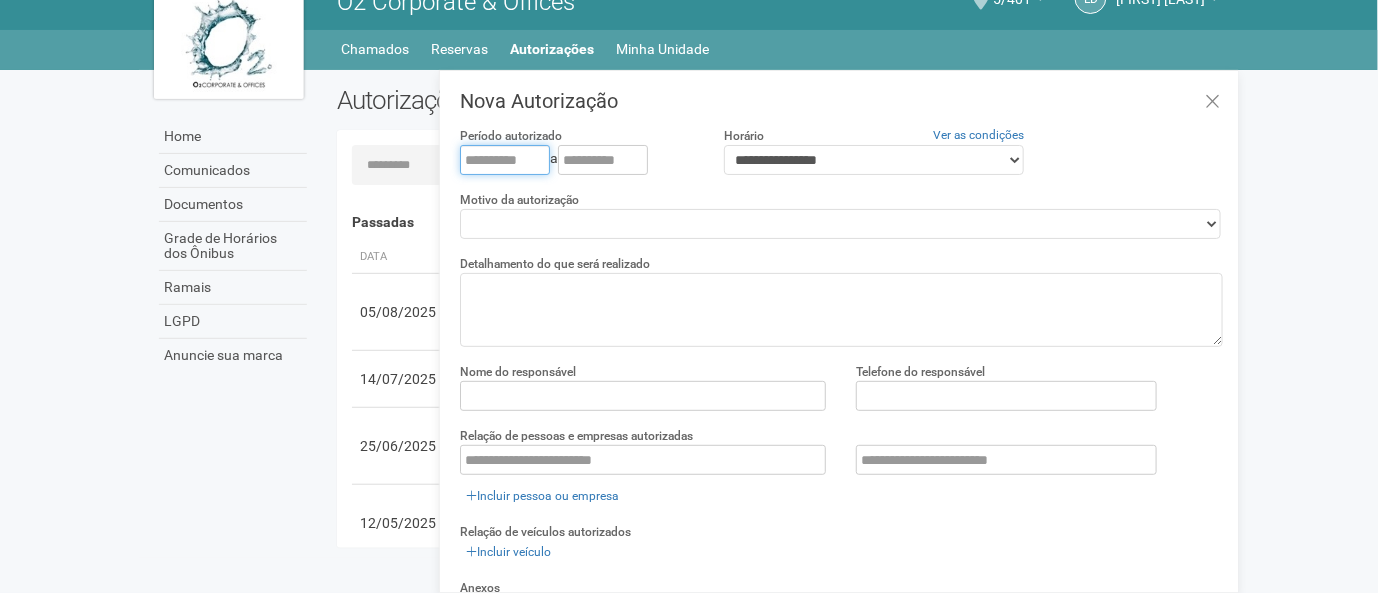 click at bounding box center [505, 160] 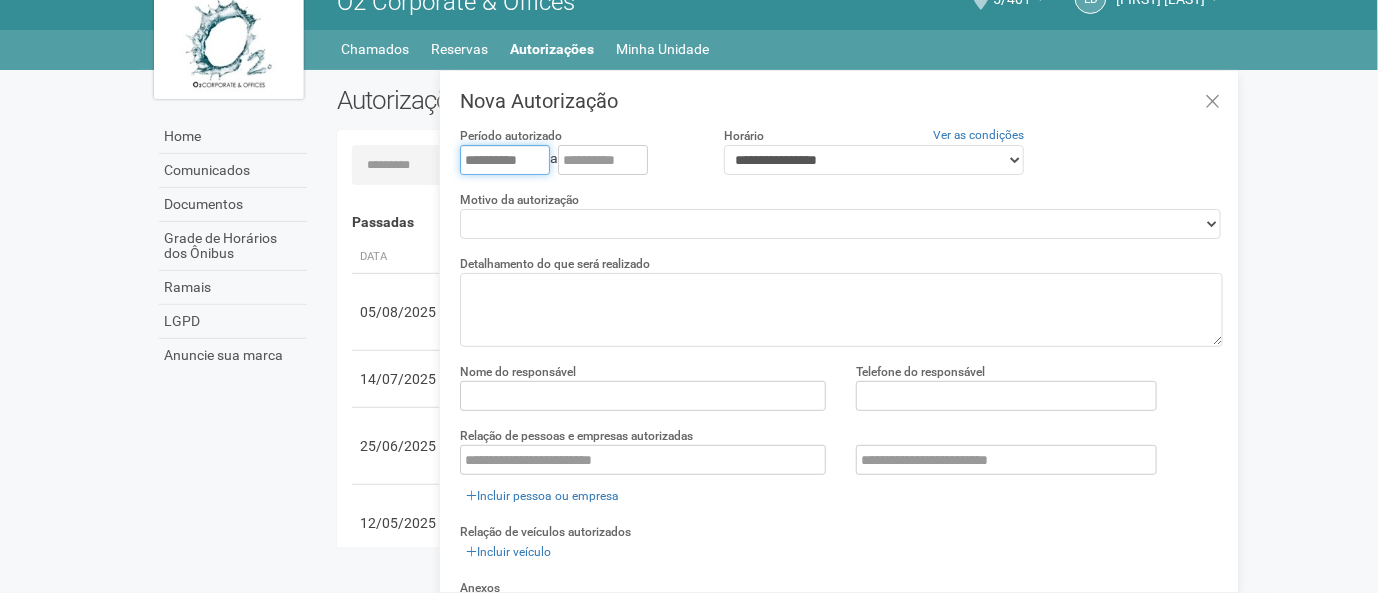 type on "**********" 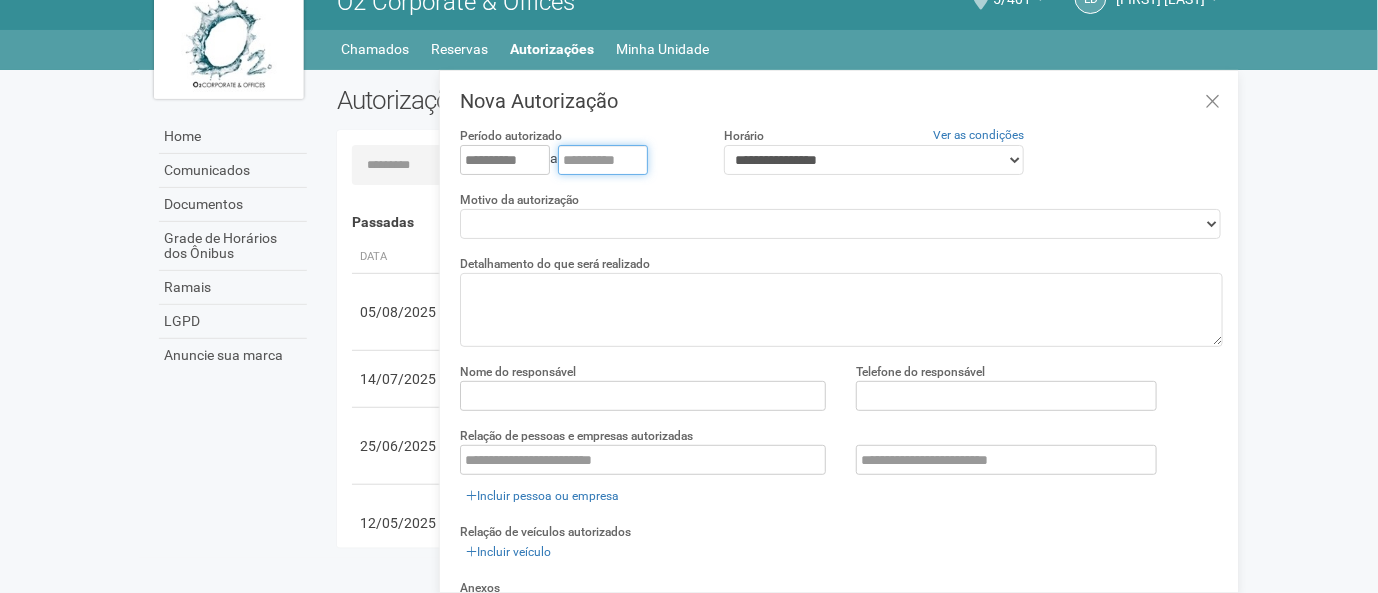 click at bounding box center (603, 160) 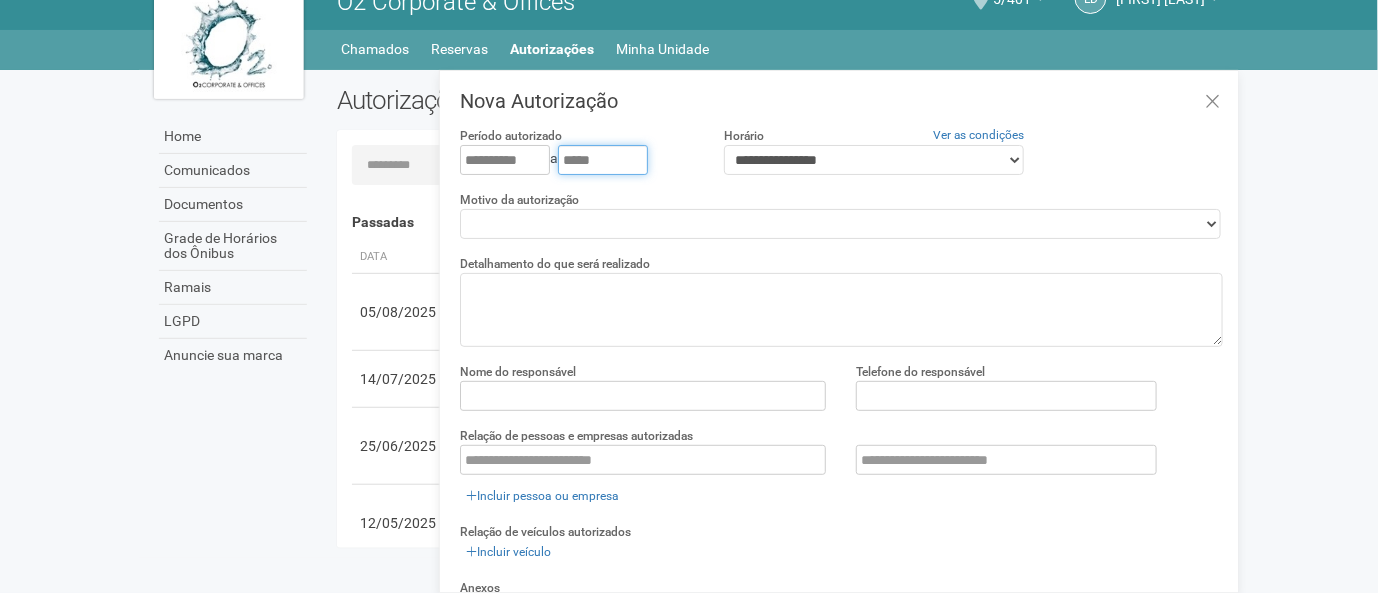 type on "*****" 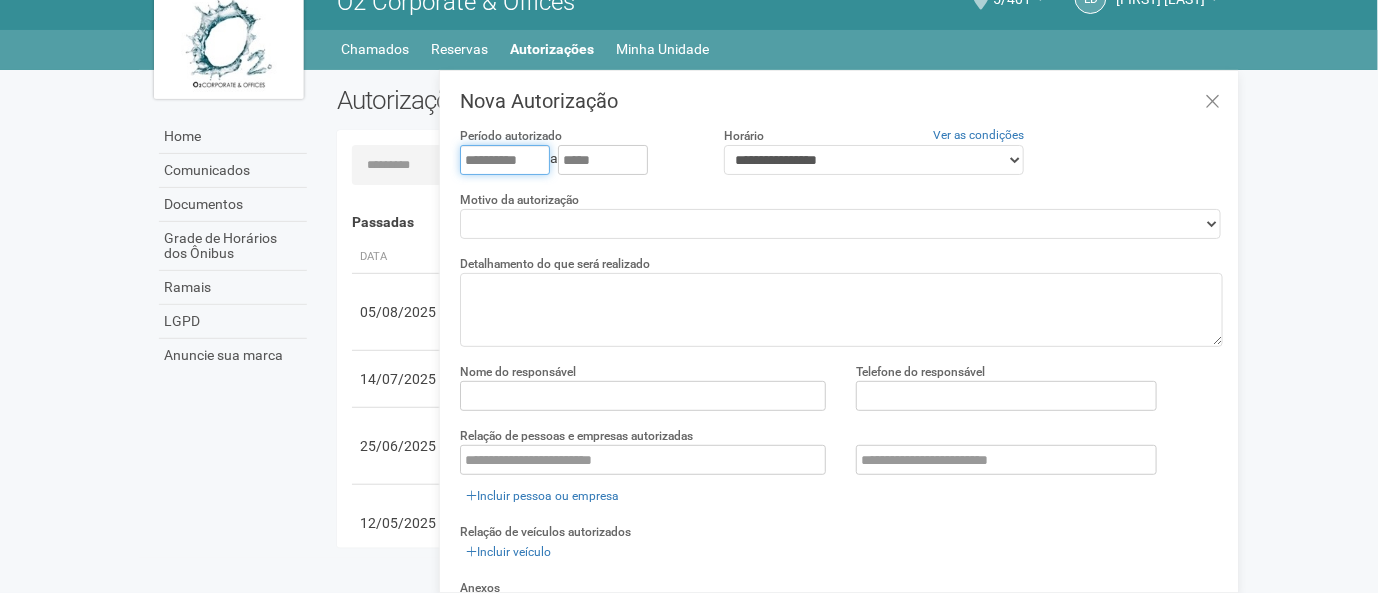 click on "**********" at bounding box center [505, 160] 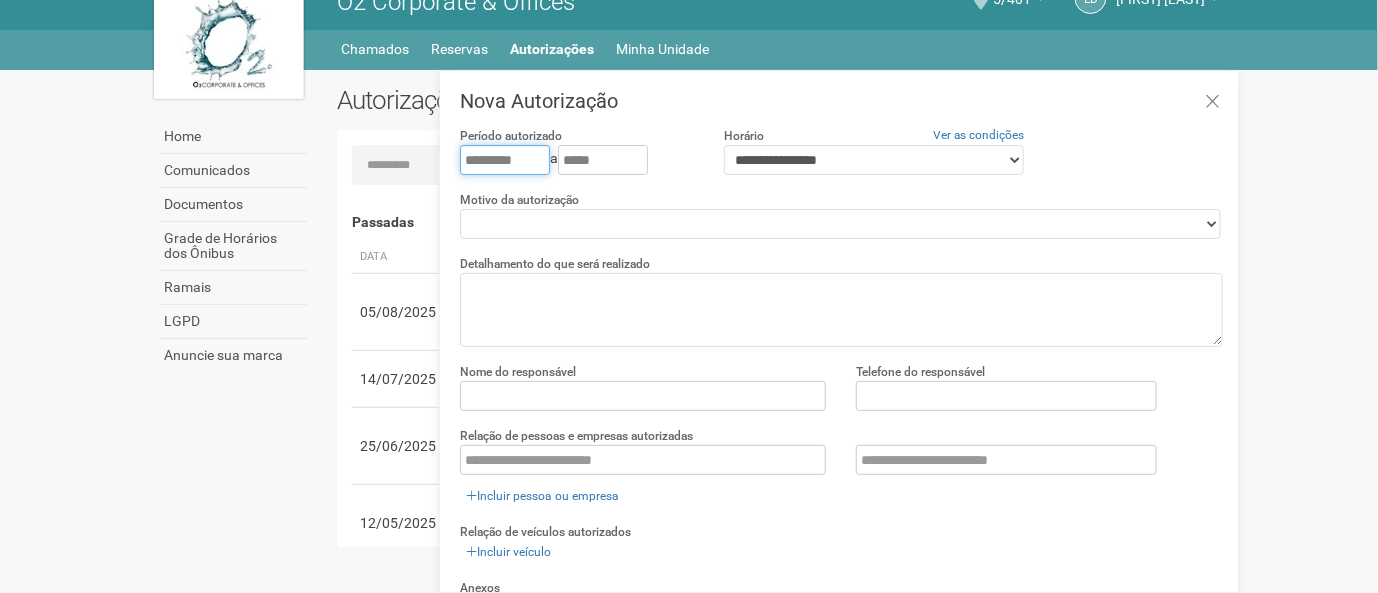 click on "*********" at bounding box center [505, 160] 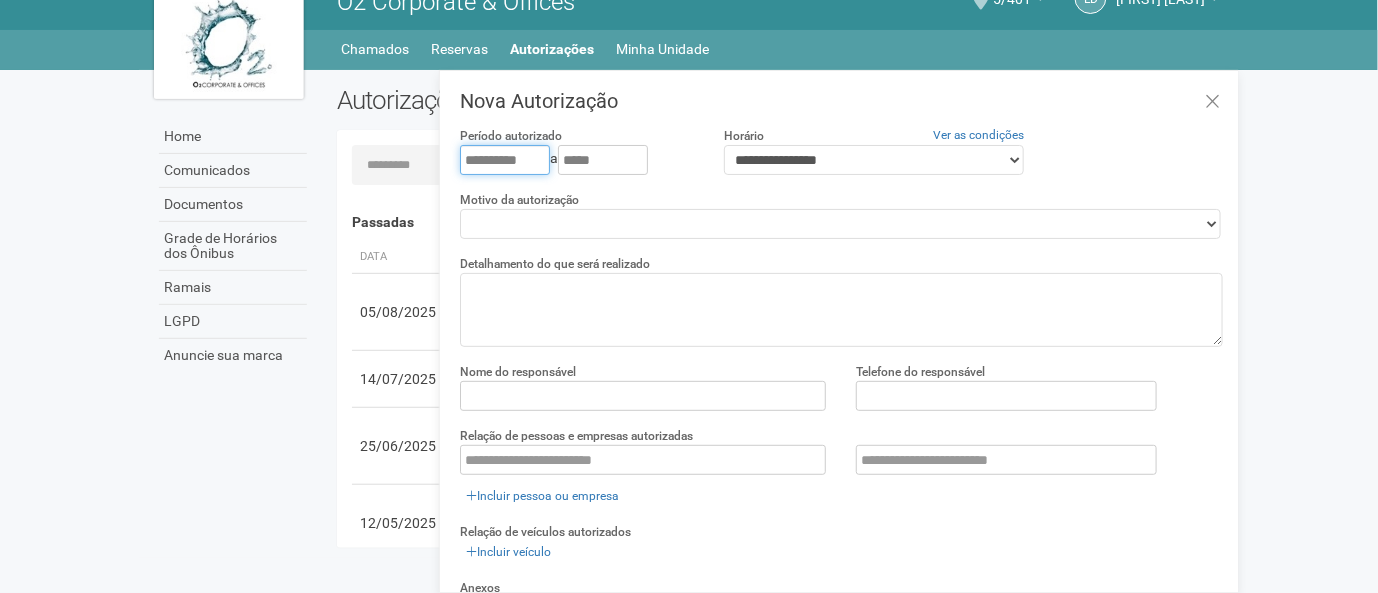 type on "**********" 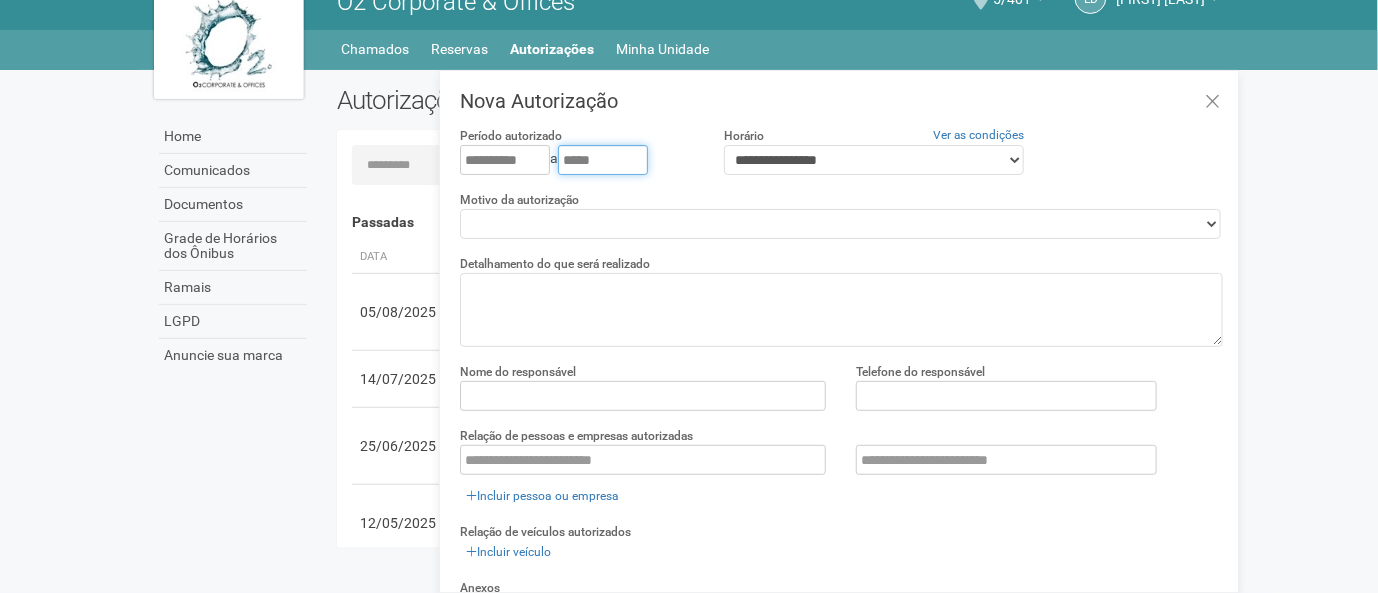 click on "*****" at bounding box center (603, 160) 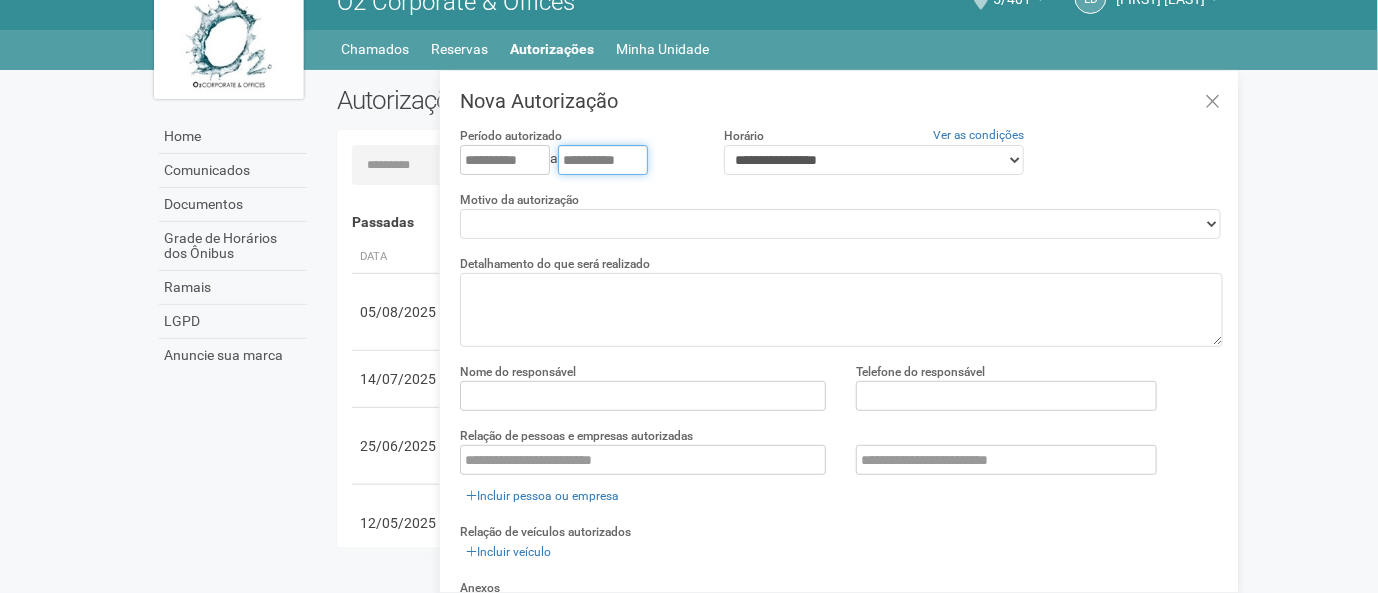 type on "**********" 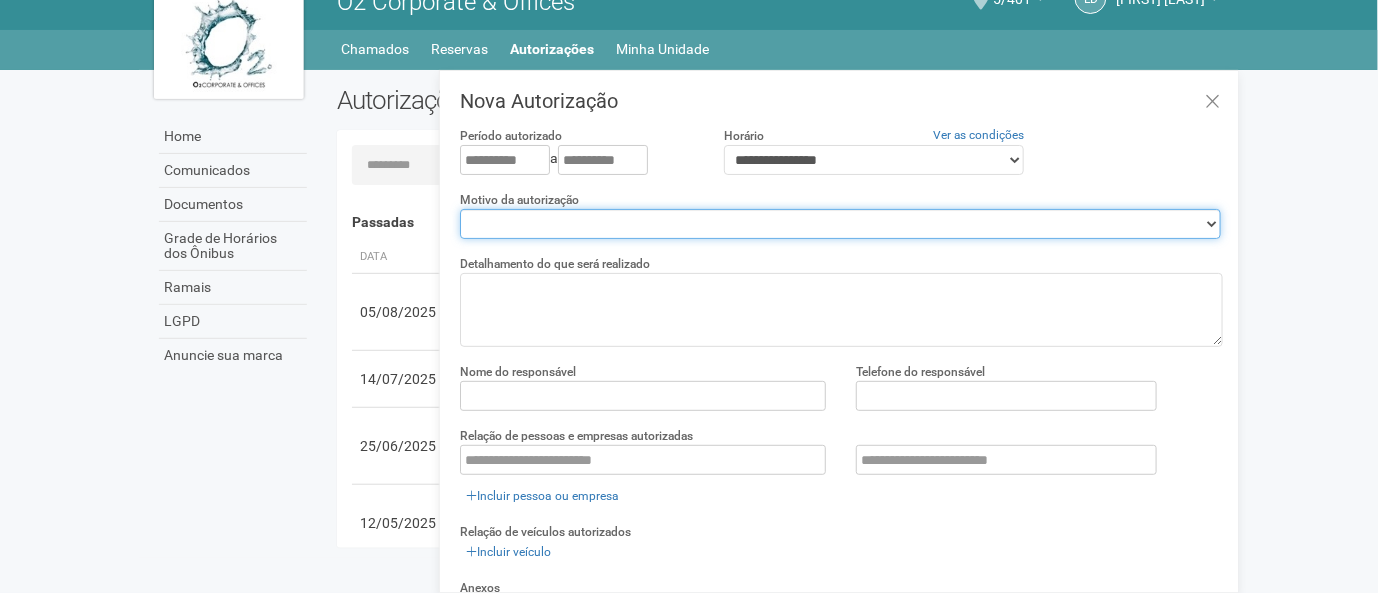 click on "**********" at bounding box center (840, 224) 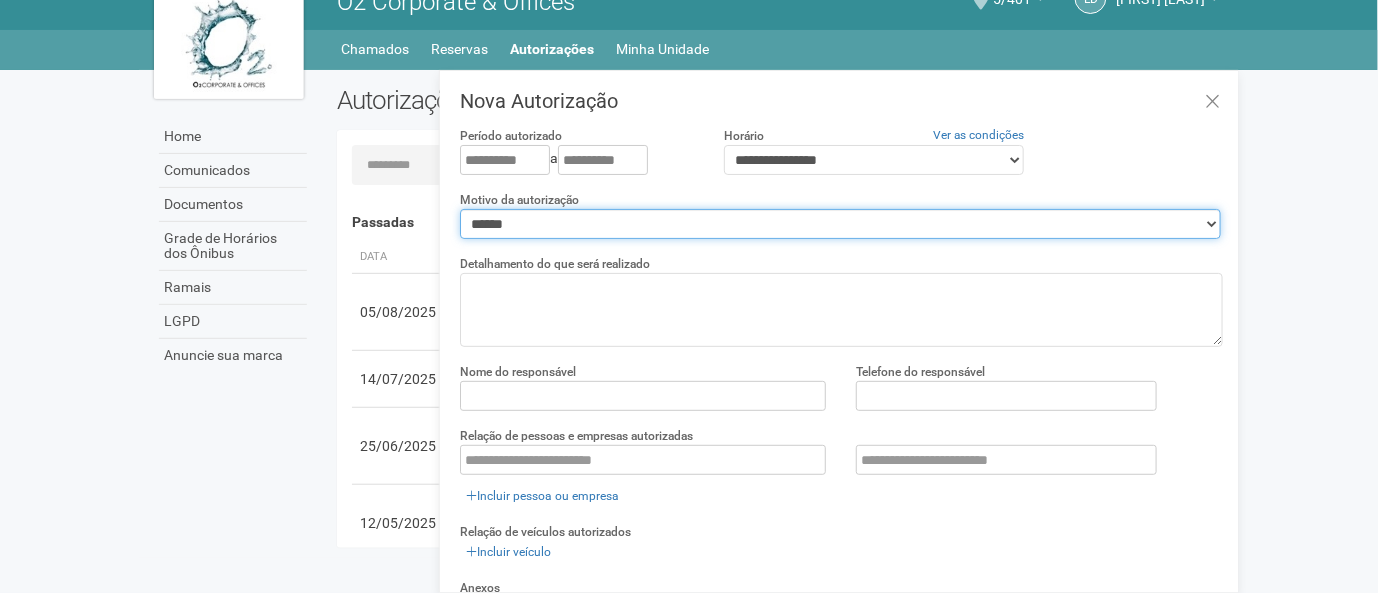 click on "**********" at bounding box center [840, 224] 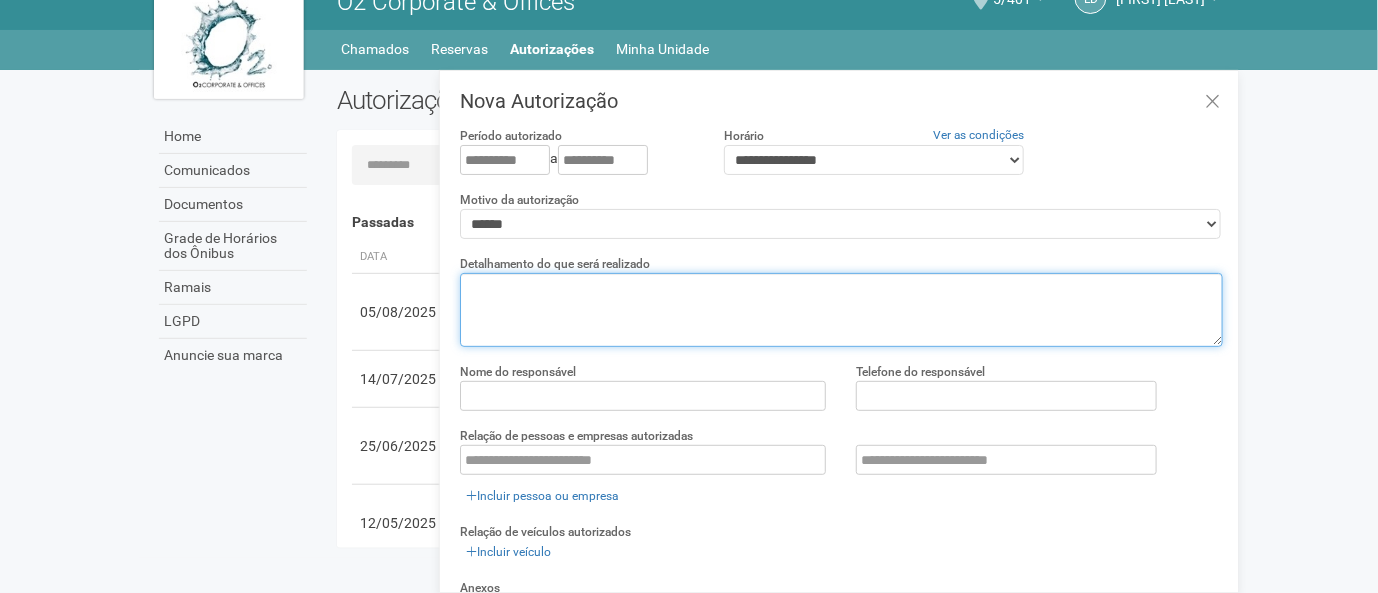 click at bounding box center (841, 310) 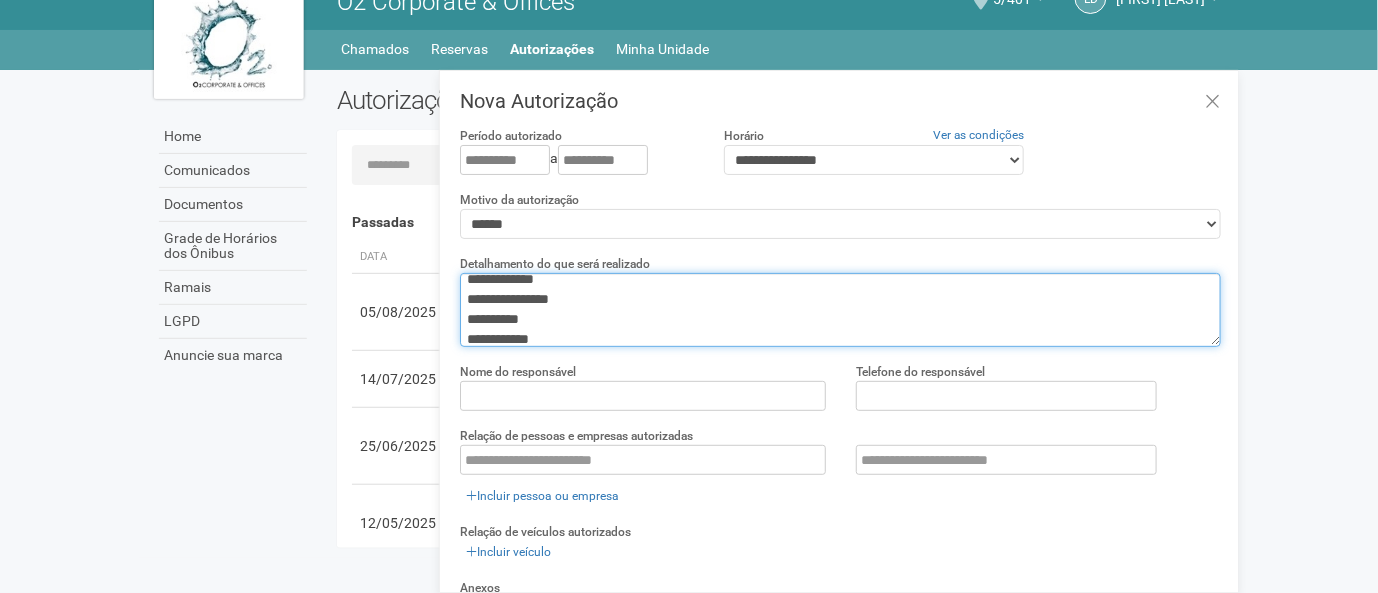 scroll, scrollTop: 71, scrollLeft: 0, axis: vertical 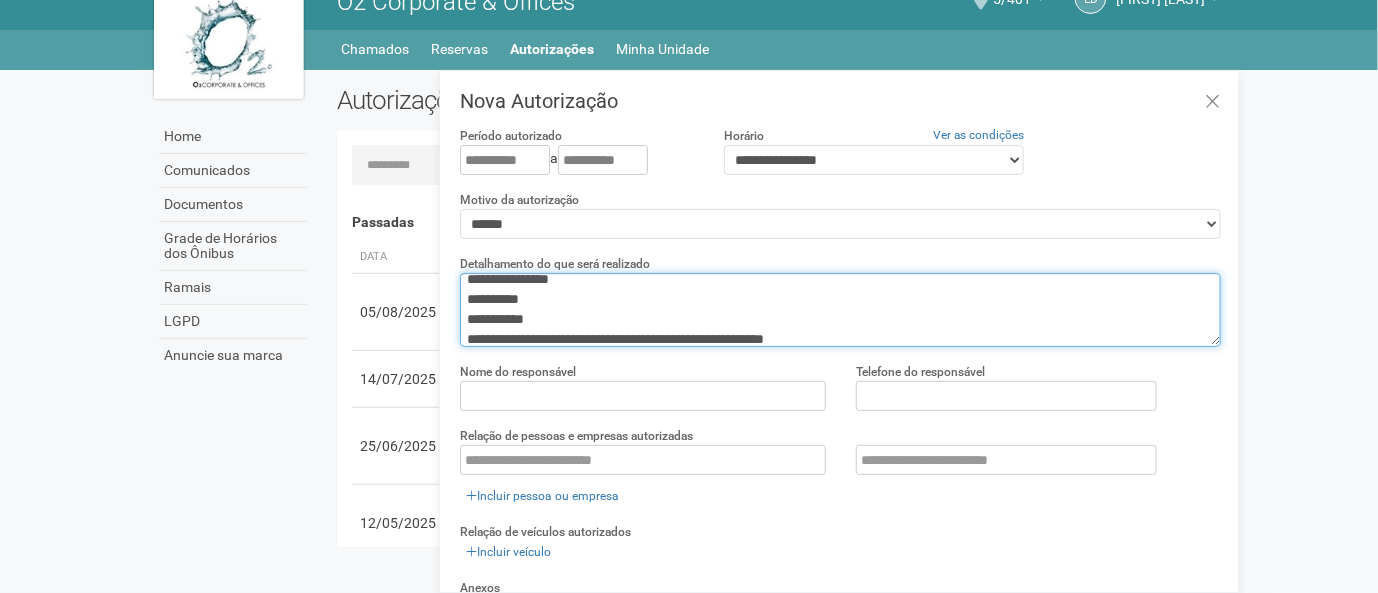 click on "**********" at bounding box center [840, 310] 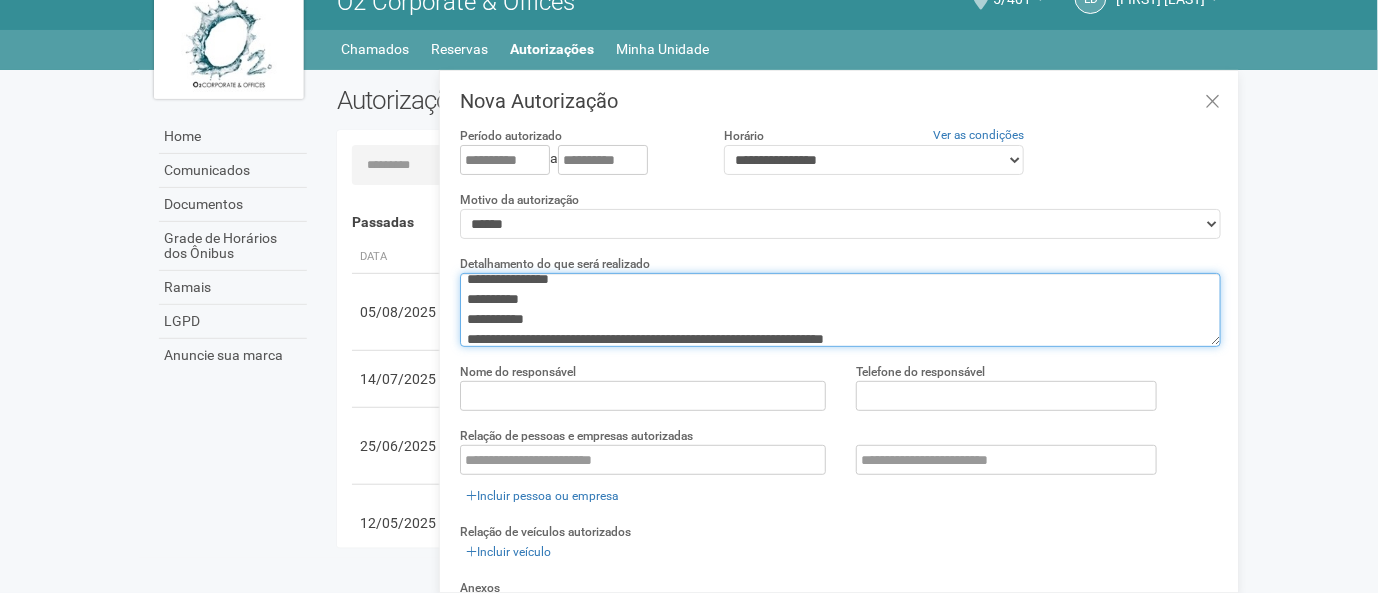 click on "**********" at bounding box center (840, 310) 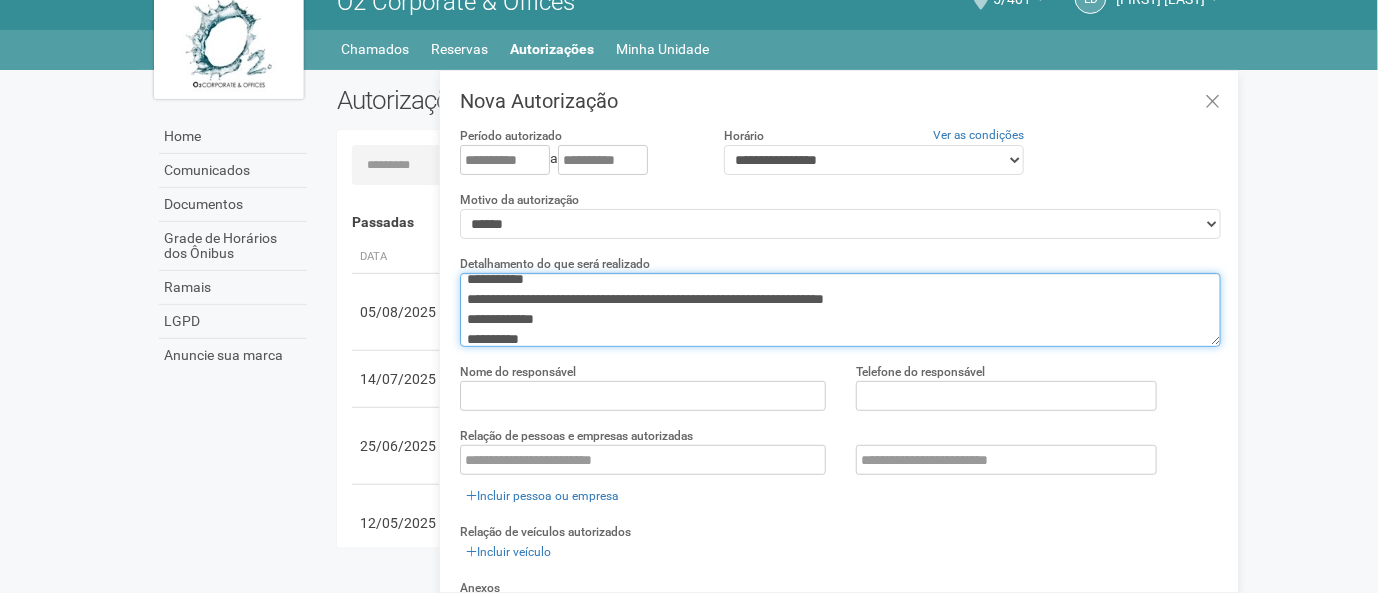 scroll, scrollTop: 131, scrollLeft: 0, axis: vertical 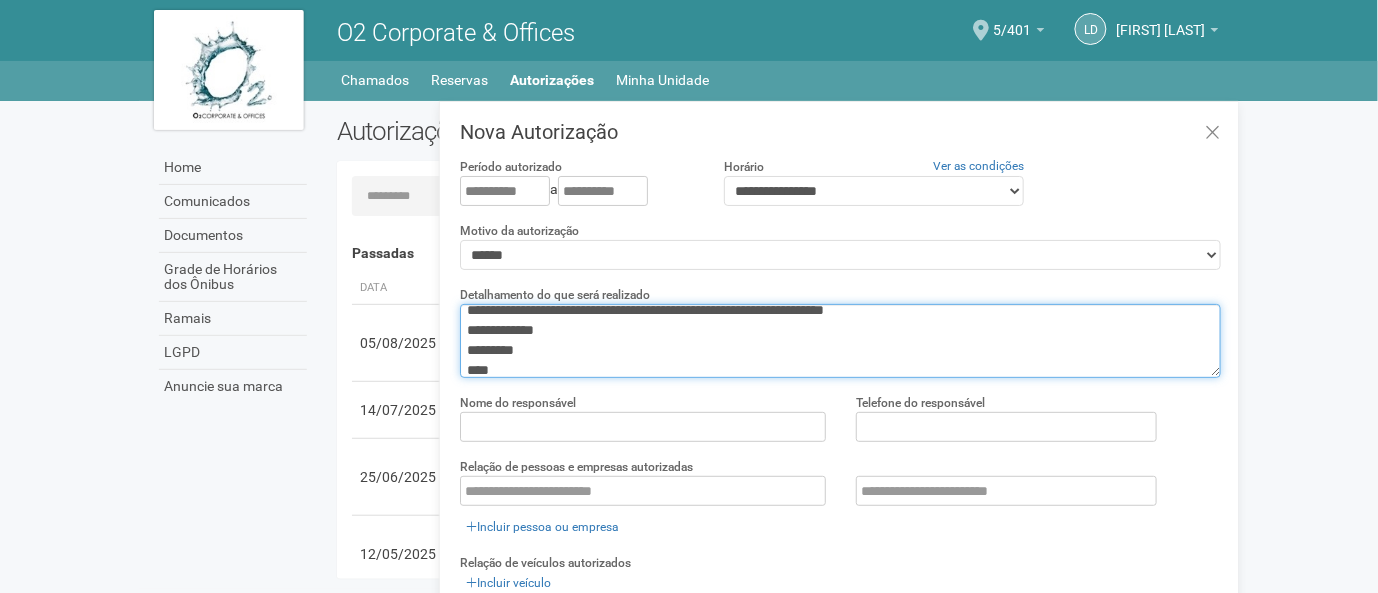 type on "**********" 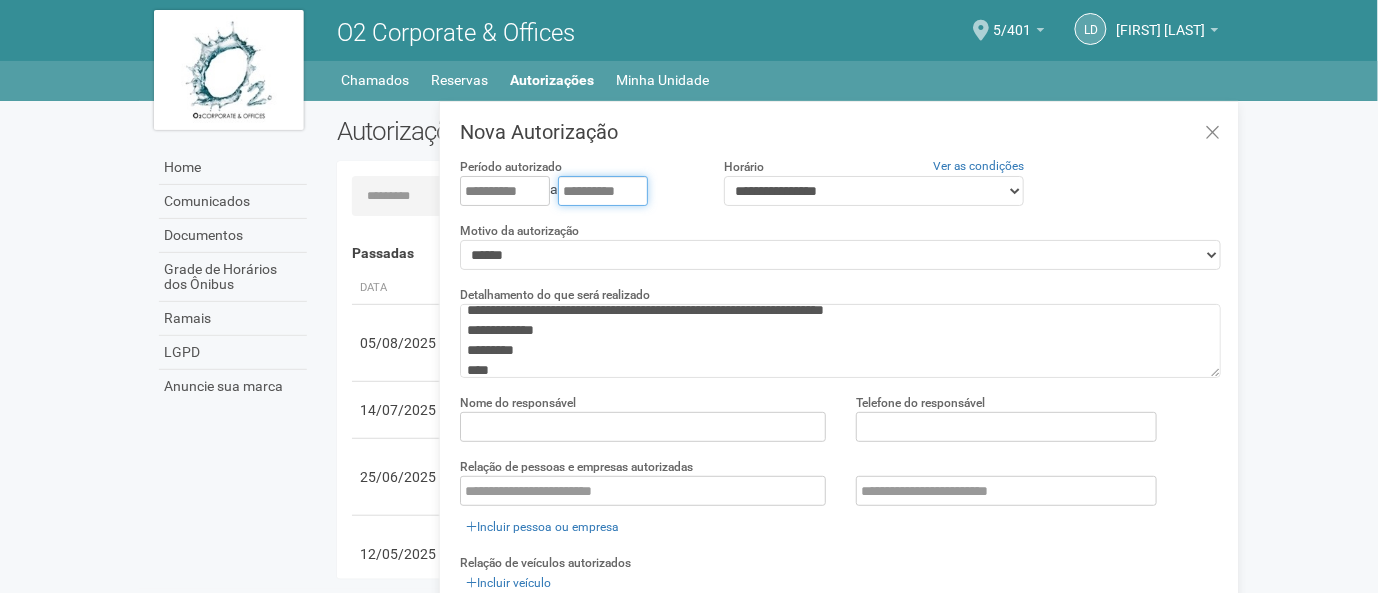 click on "**********" at bounding box center [603, 191] 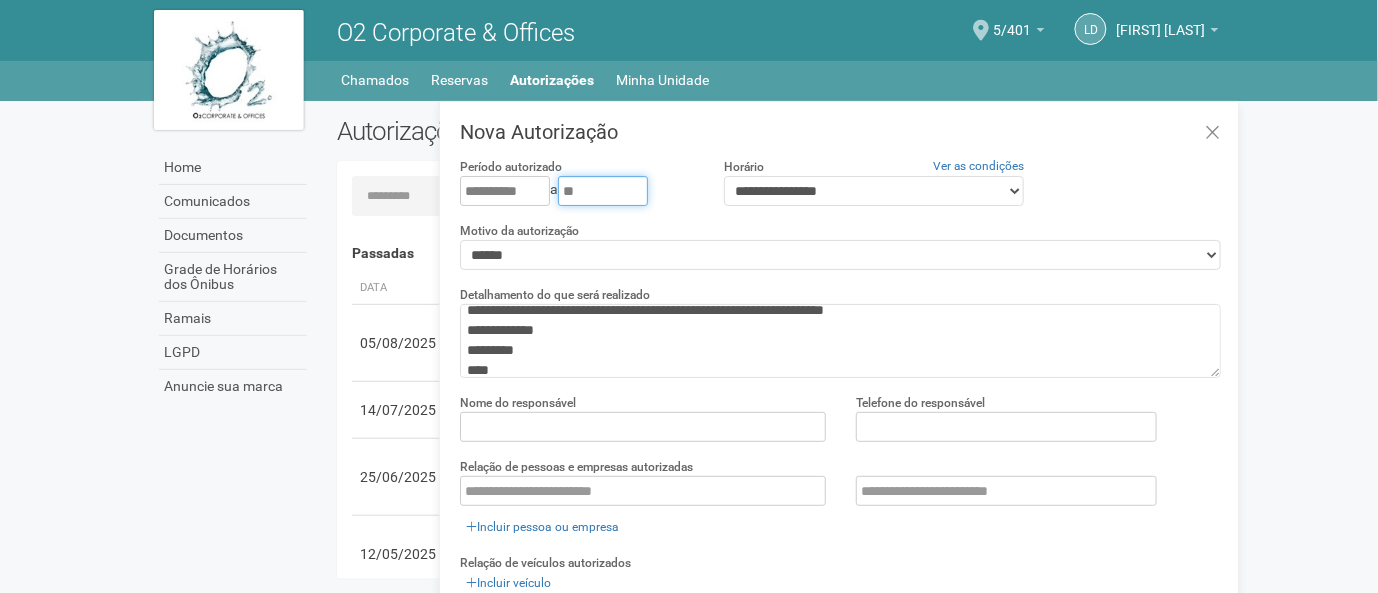 type on "*" 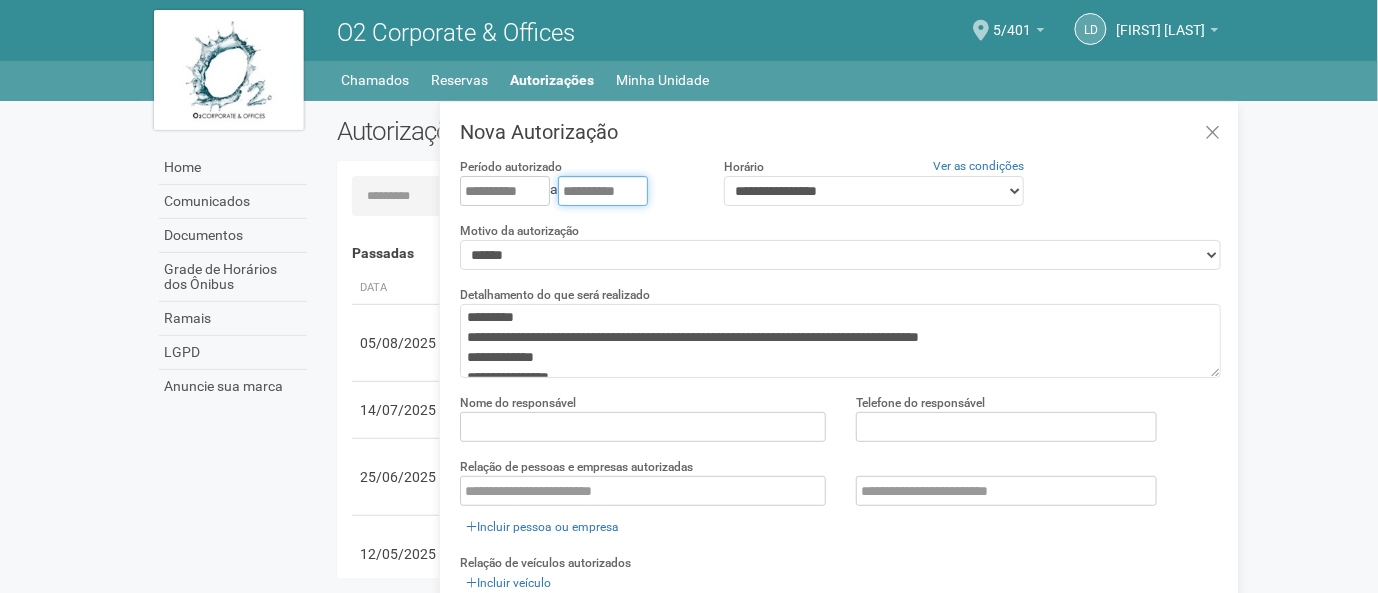 scroll, scrollTop: 0, scrollLeft: 0, axis: both 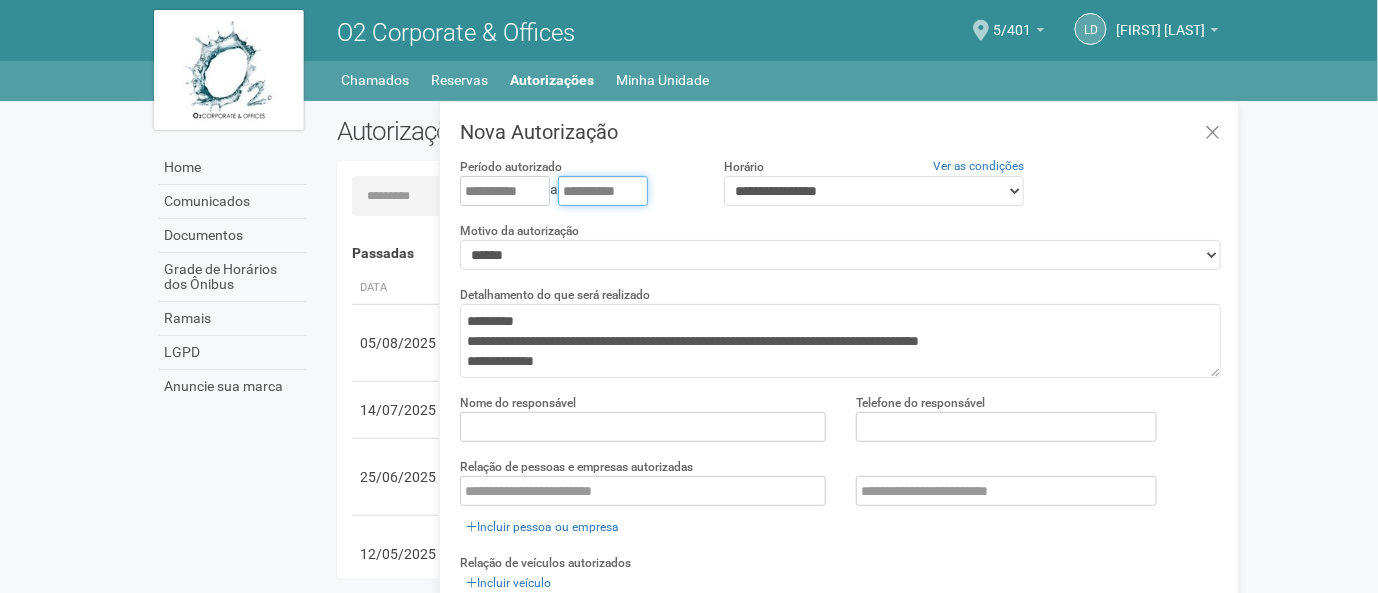 type on "**********" 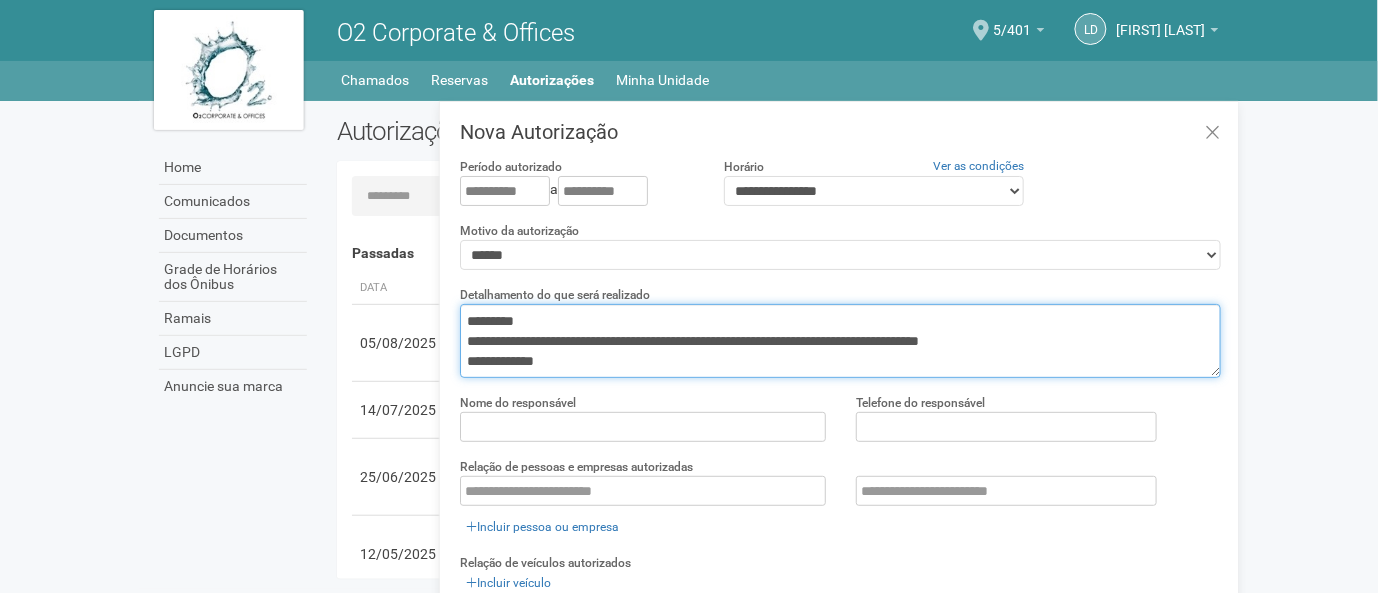 click on "**********" at bounding box center (840, 341) 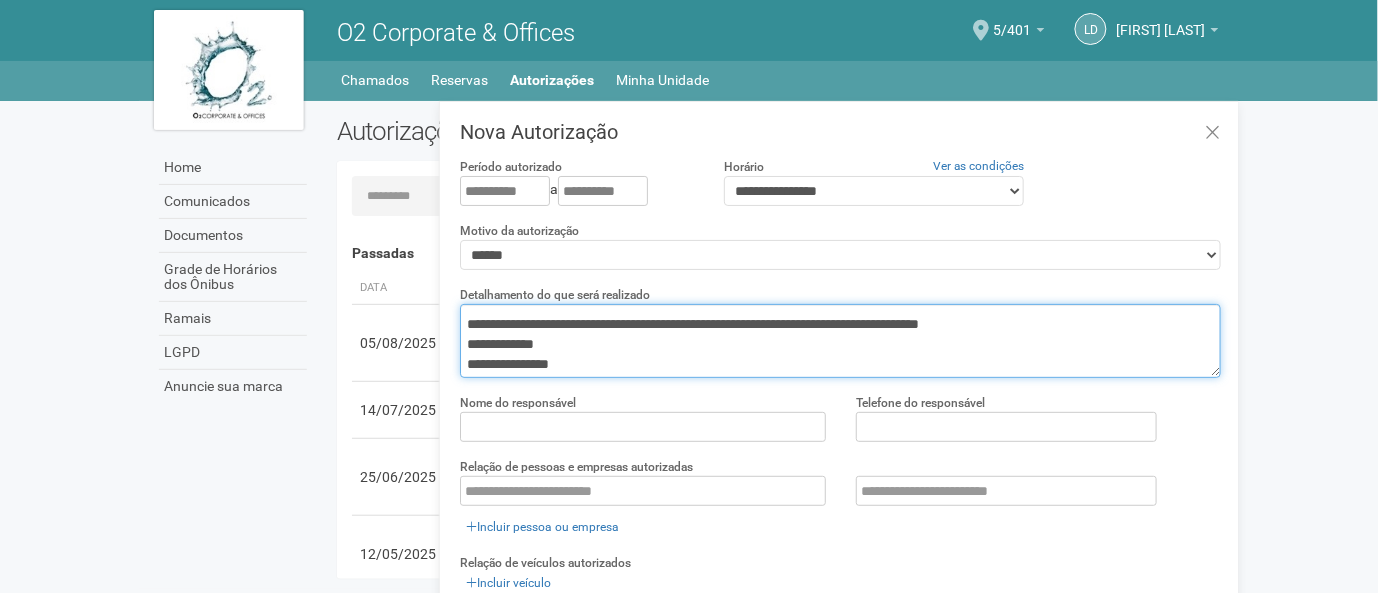 scroll, scrollTop: 0, scrollLeft: 0, axis: both 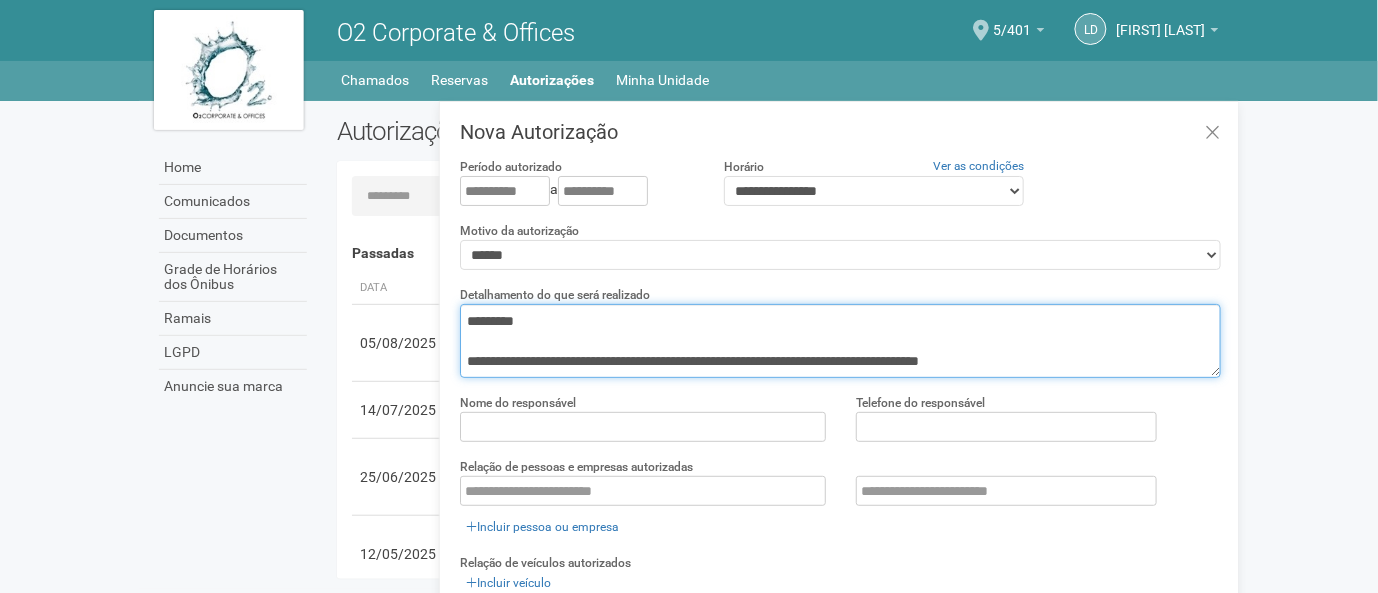 click on "**********" at bounding box center [840, 341] 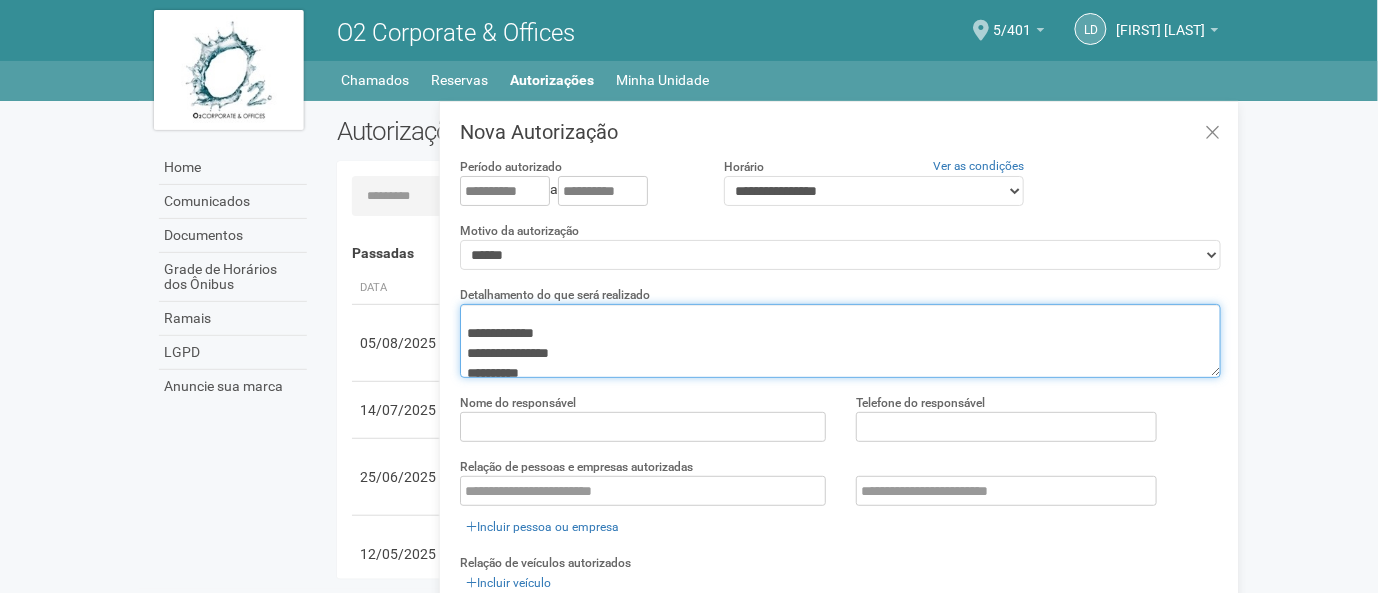 scroll, scrollTop: 179, scrollLeft: 0, axis: vertical 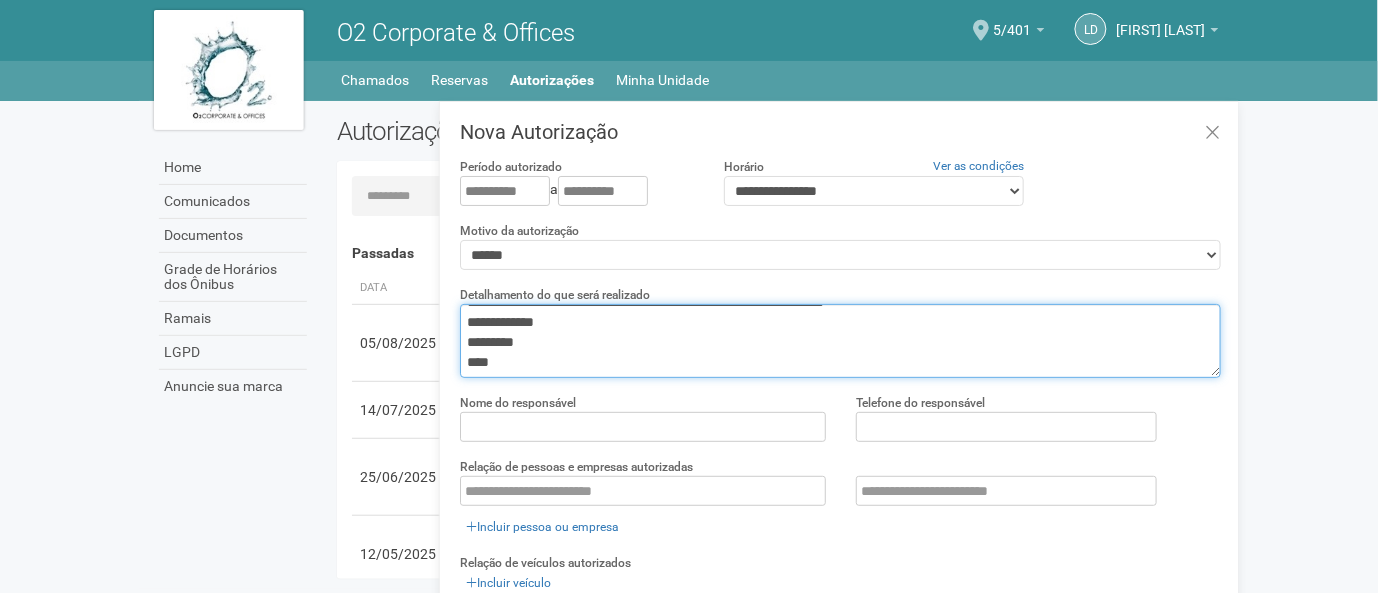 click on "**********" at bounding box center [840, 341] 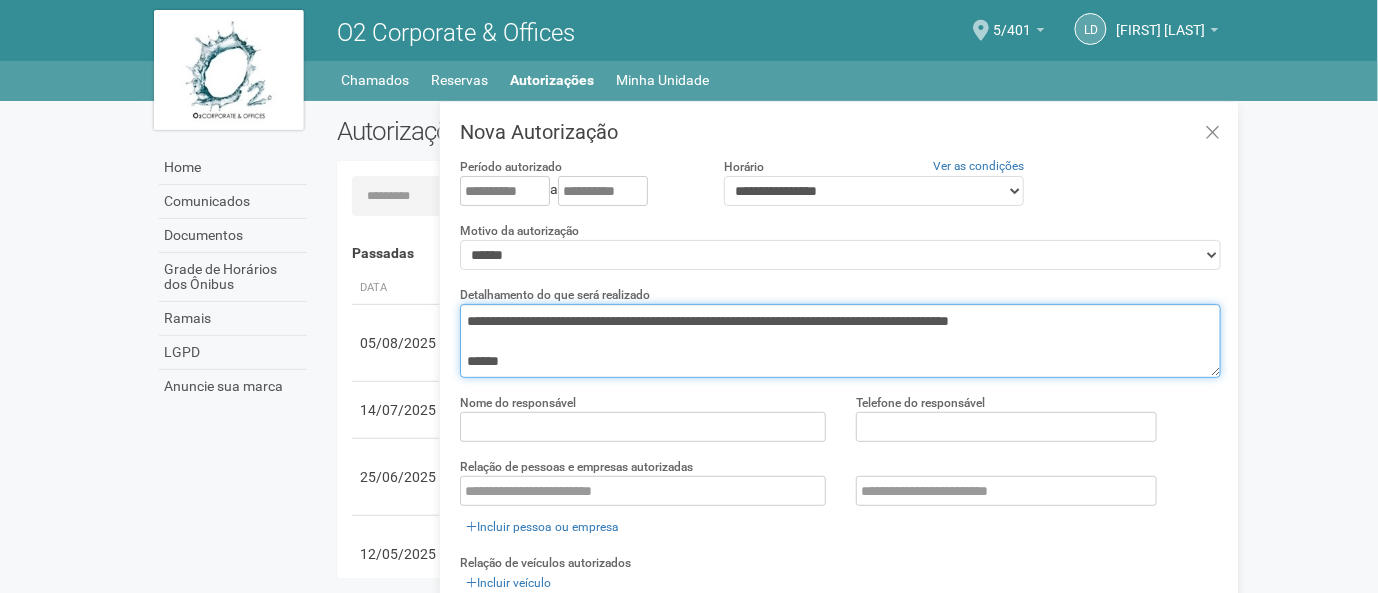 scroll, scrollTop: 311, scrollLeft: 0, axis: vertical 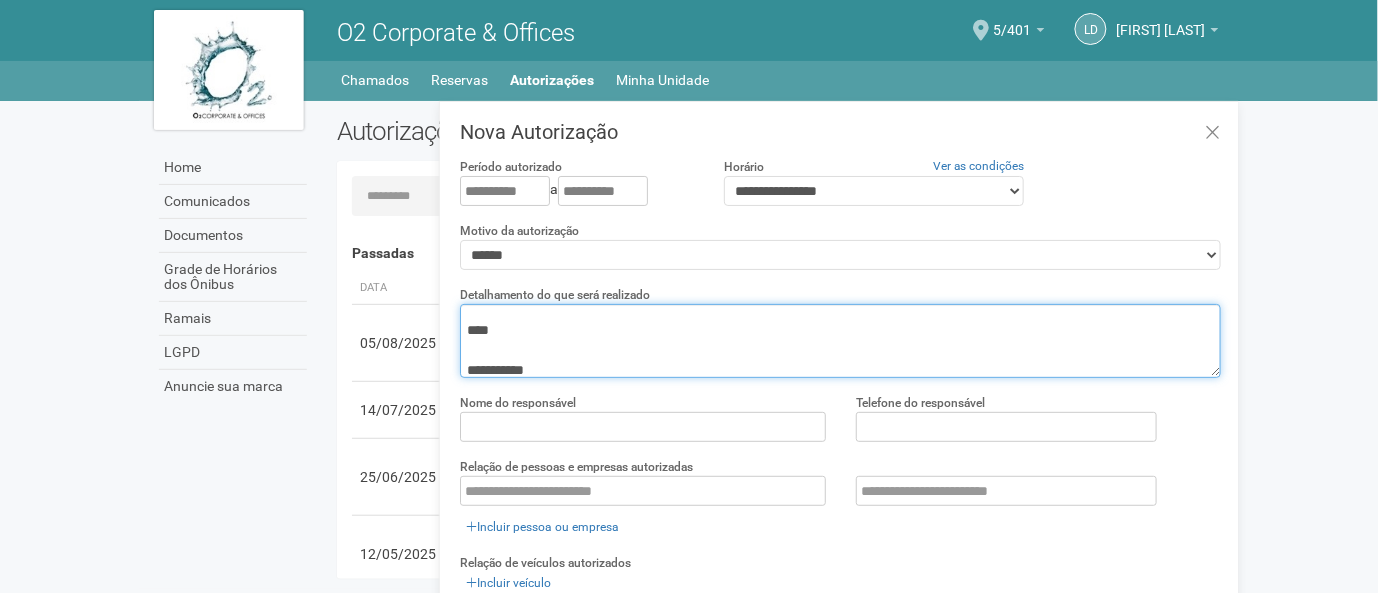 type on "**********" 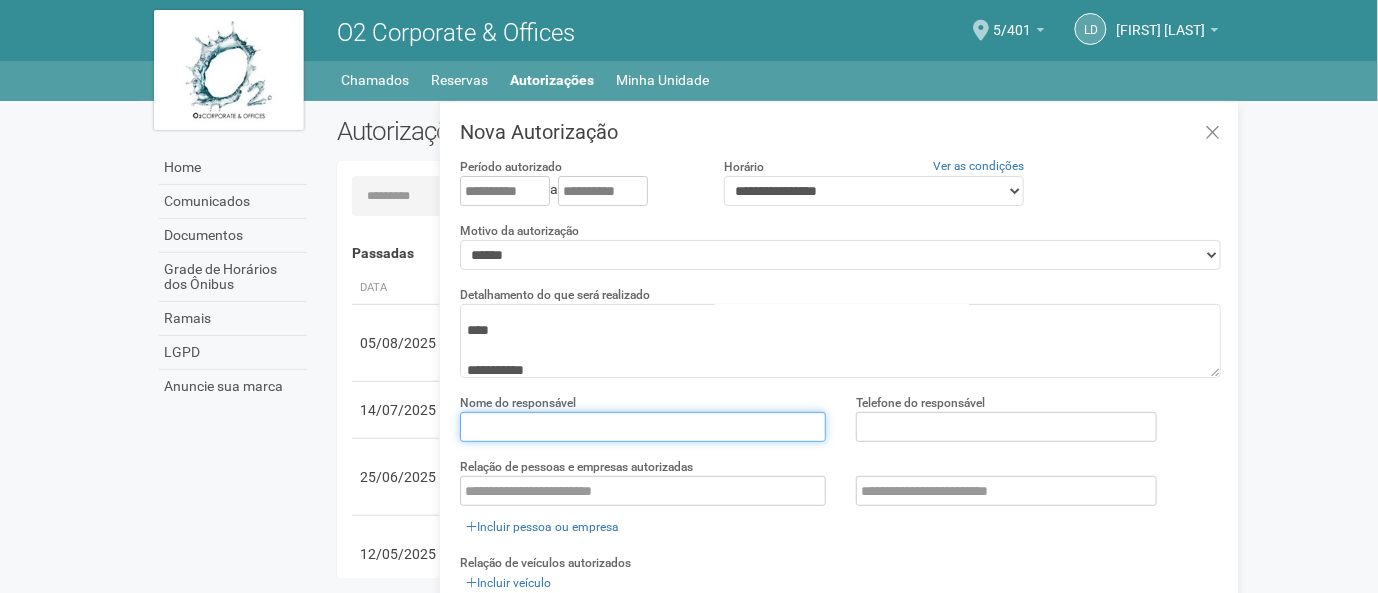click at bounding box center (643, 427) 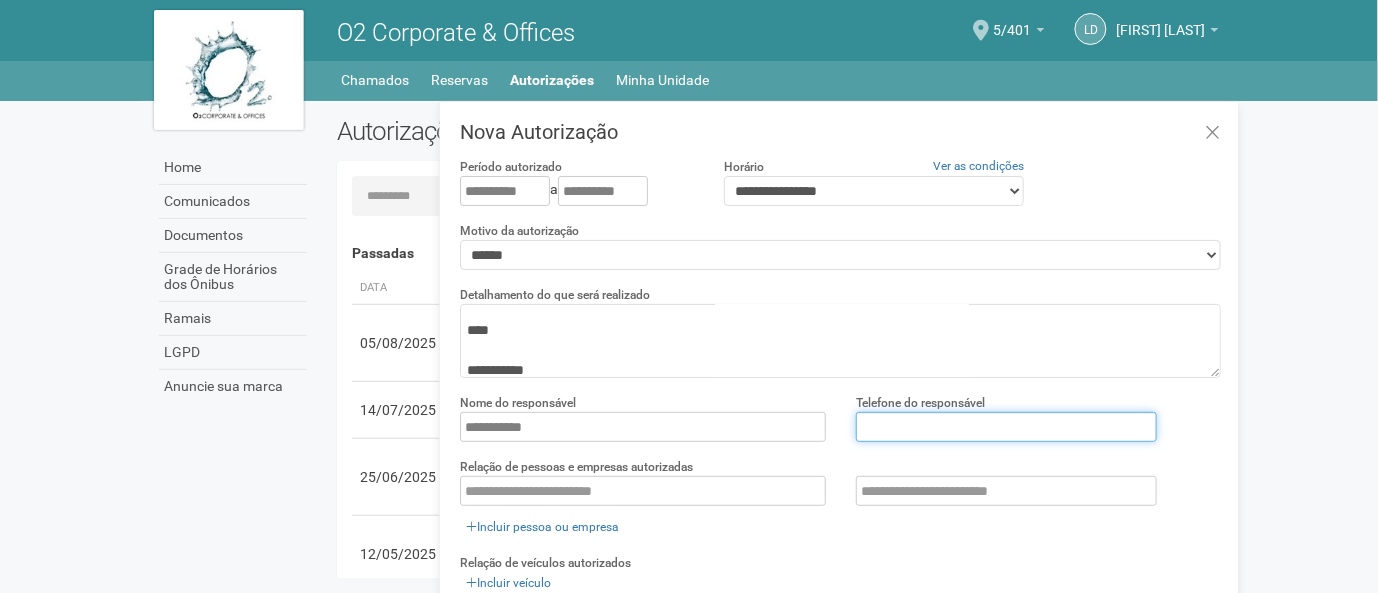 click at bounding box center [1006, 427] 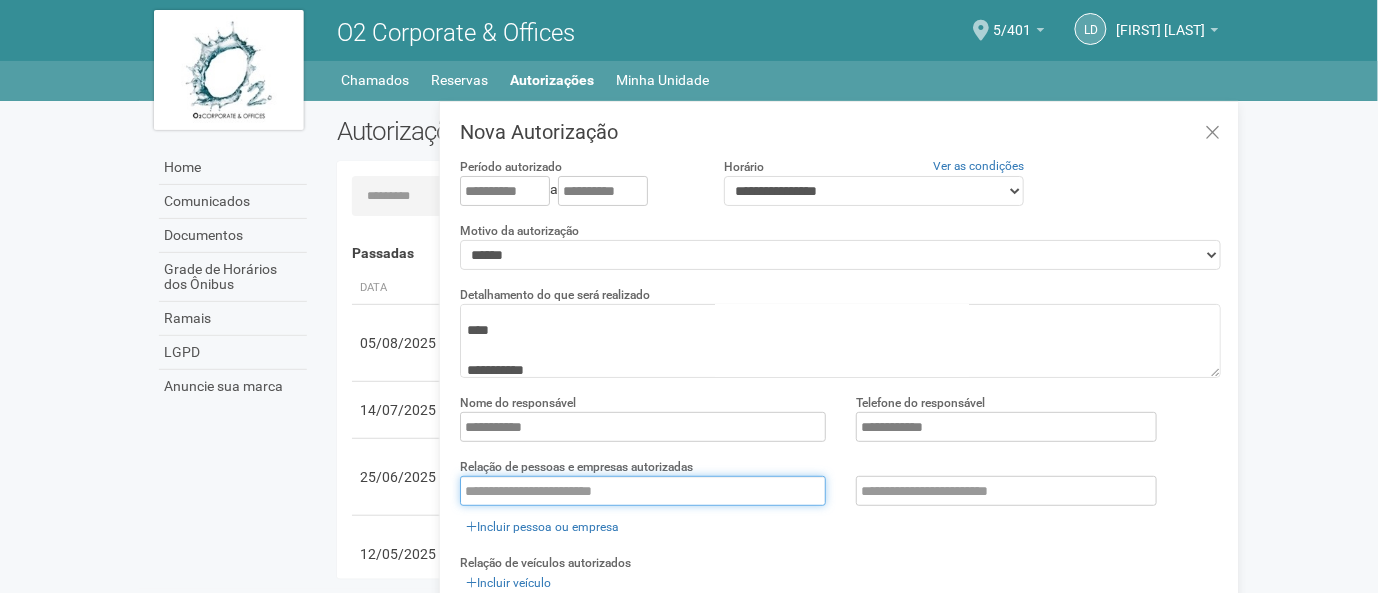 click at bounding box center [643, 491] 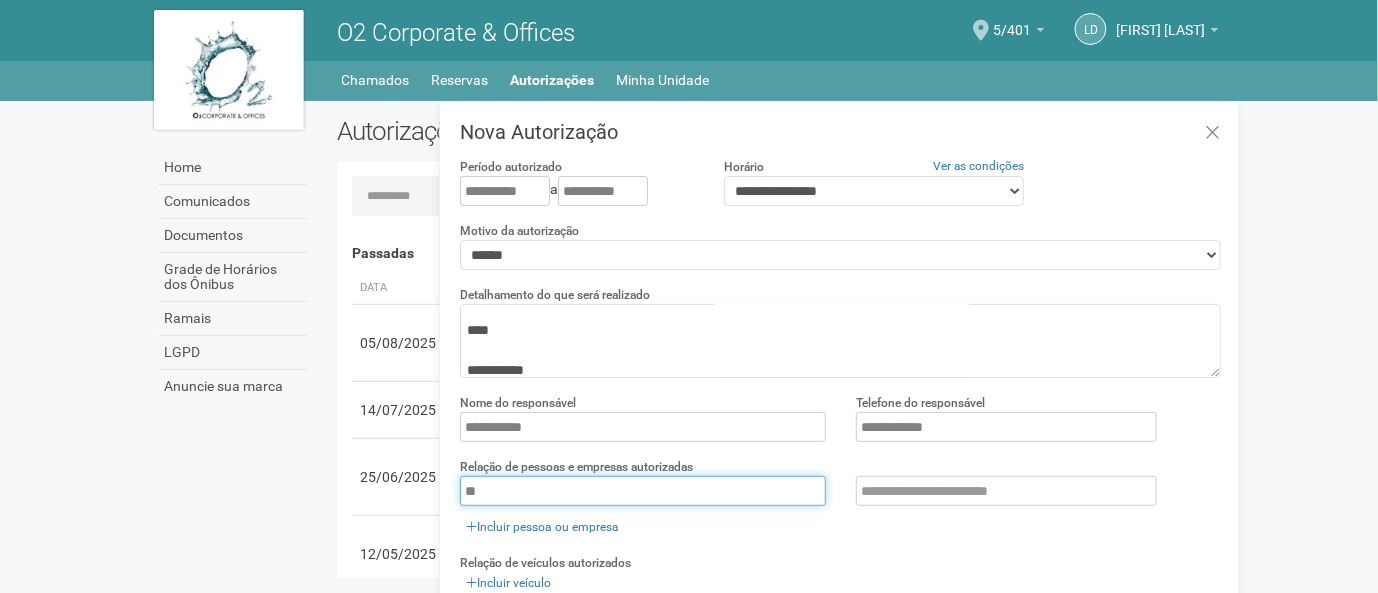 type on "*" 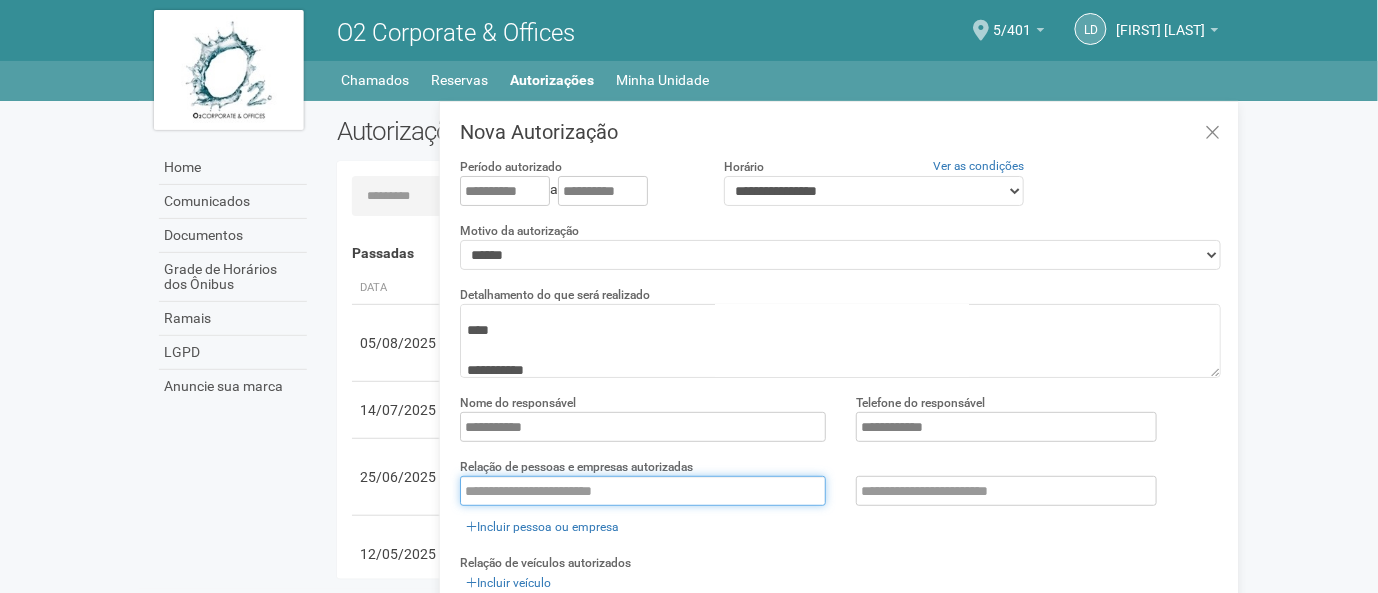 click at bounding box center [643, 491] 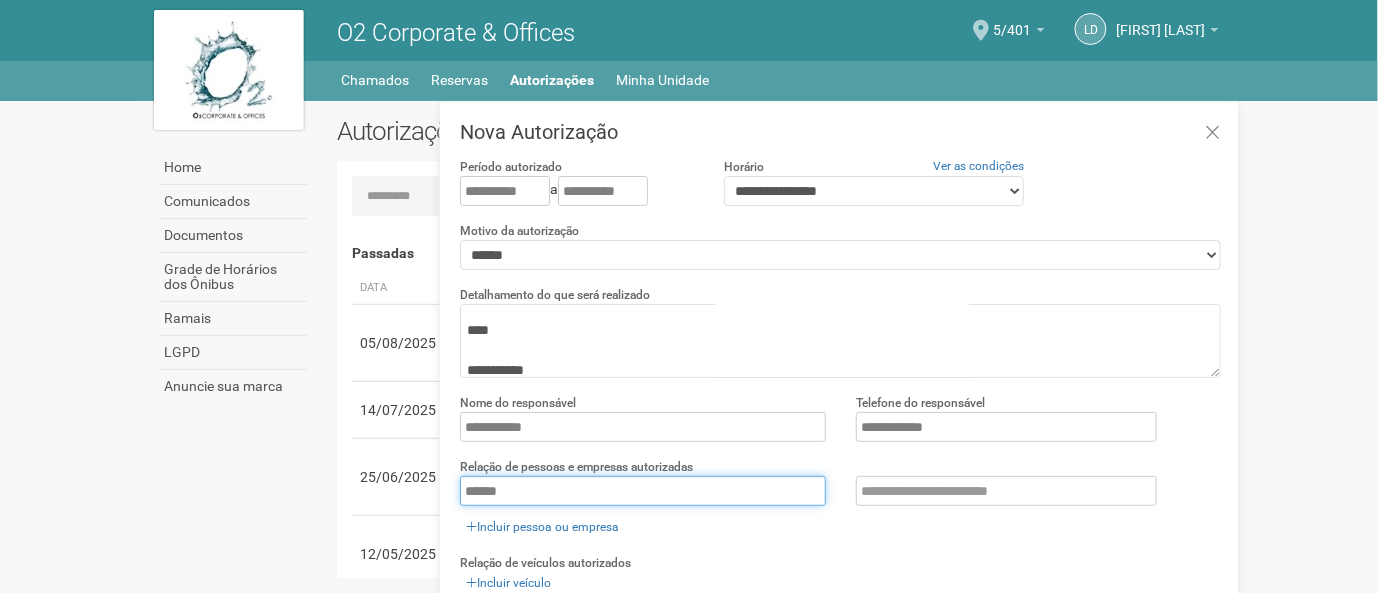 type on "*****" 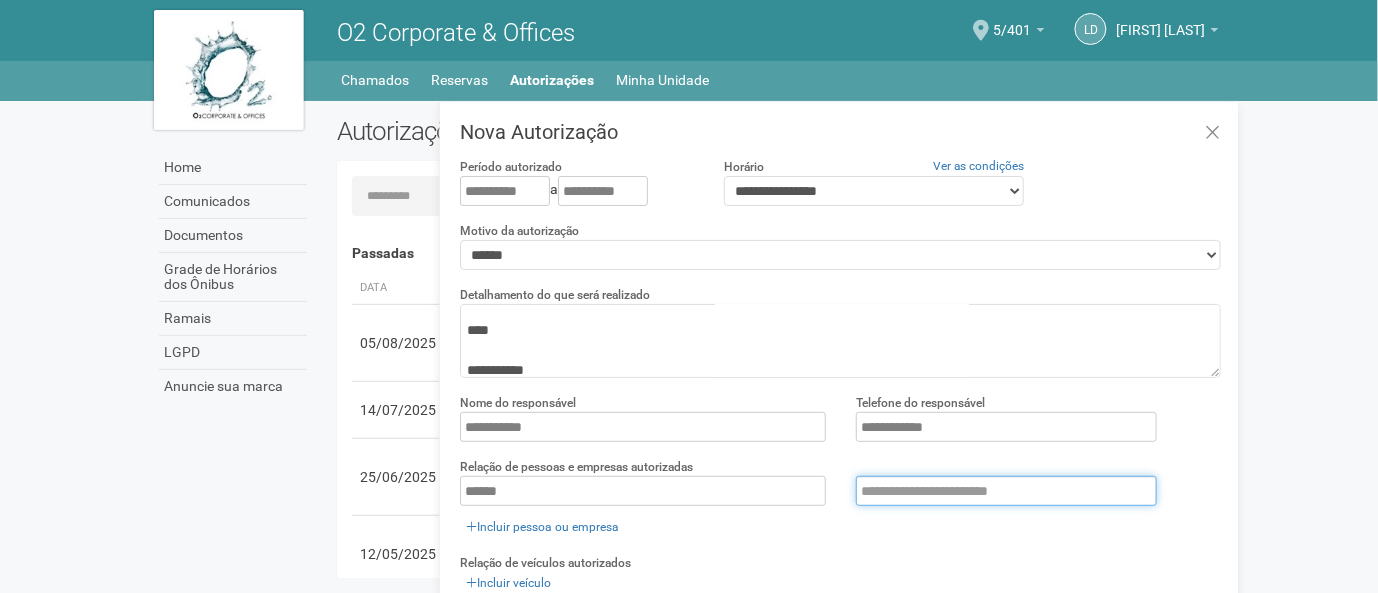 click at bounding box center [1006, 491] 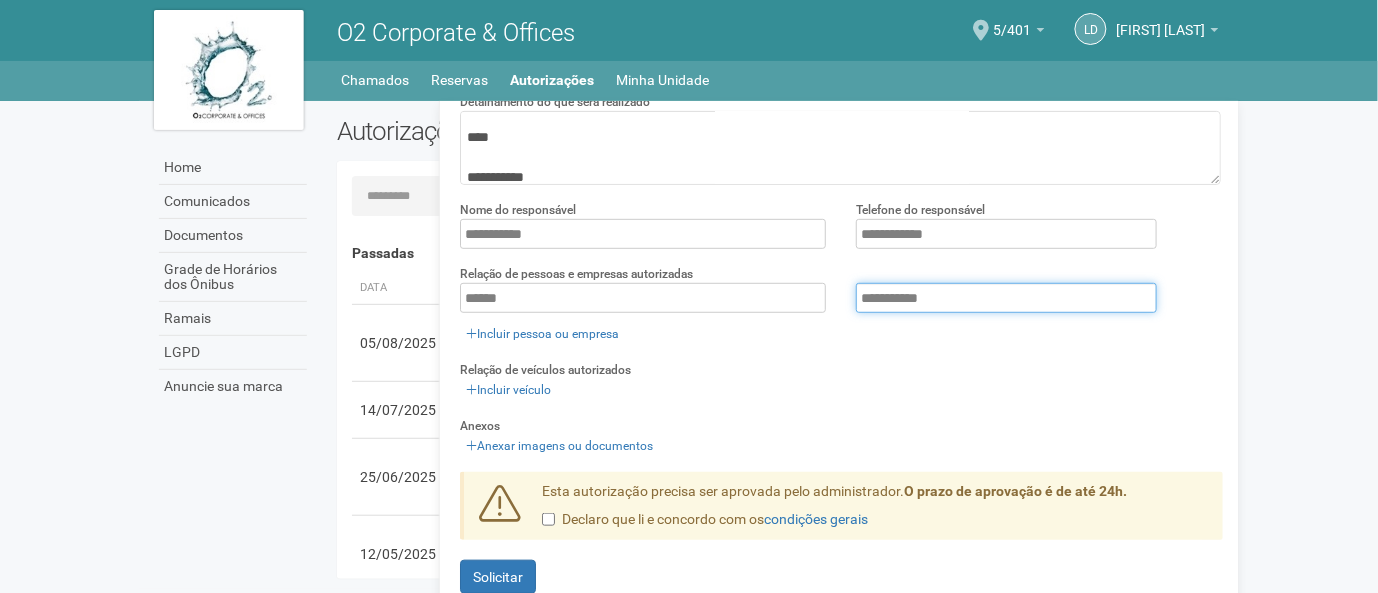 scroll, scrollTop: 195, scrollLeft: 0, axis: vertical 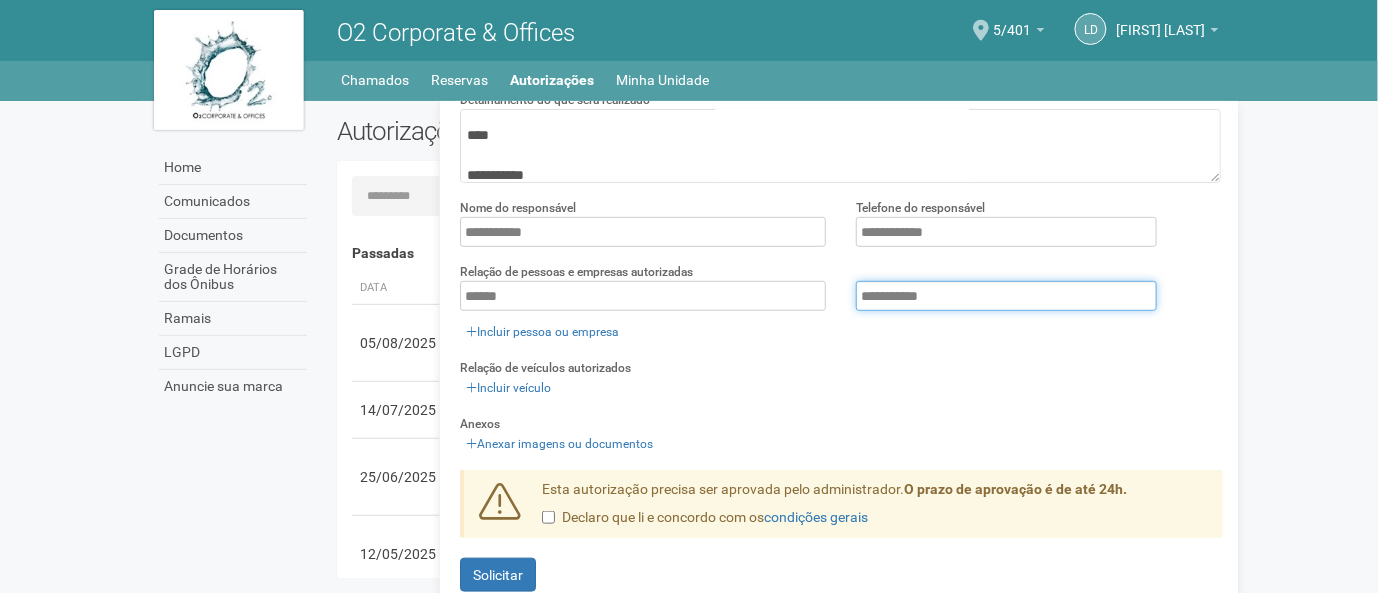 type on "**********" 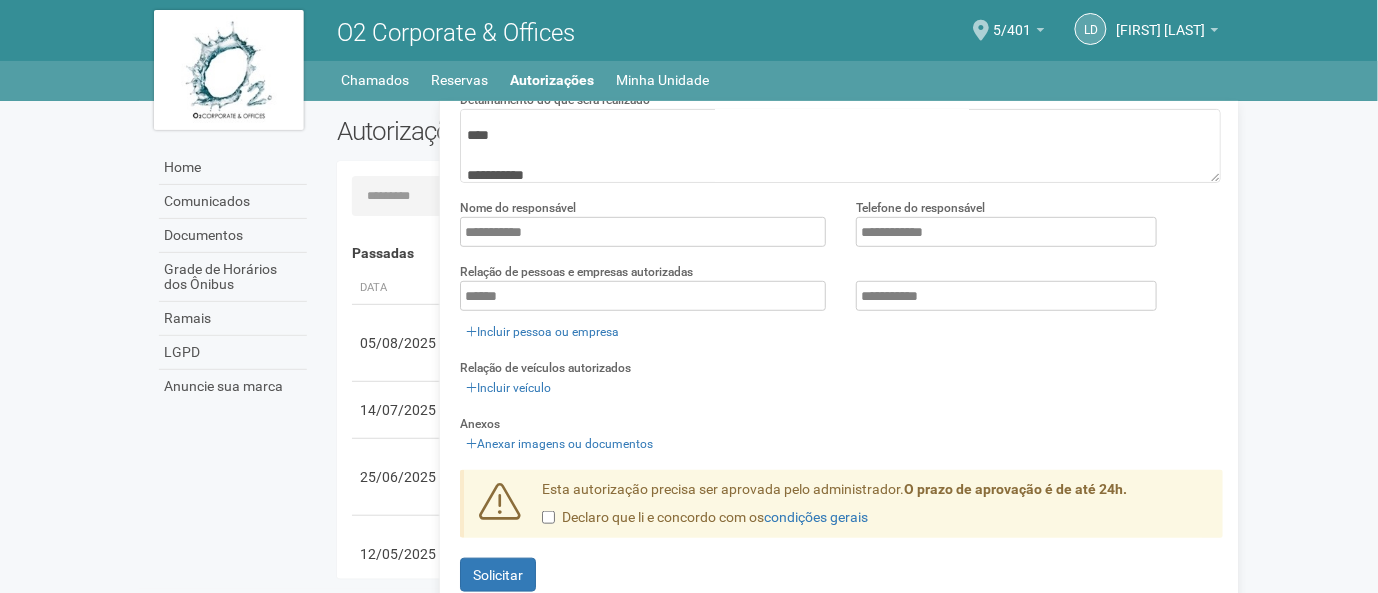 click on "Declaro que li e concordo com os
condições gerais" at bounding box center (705, 518) 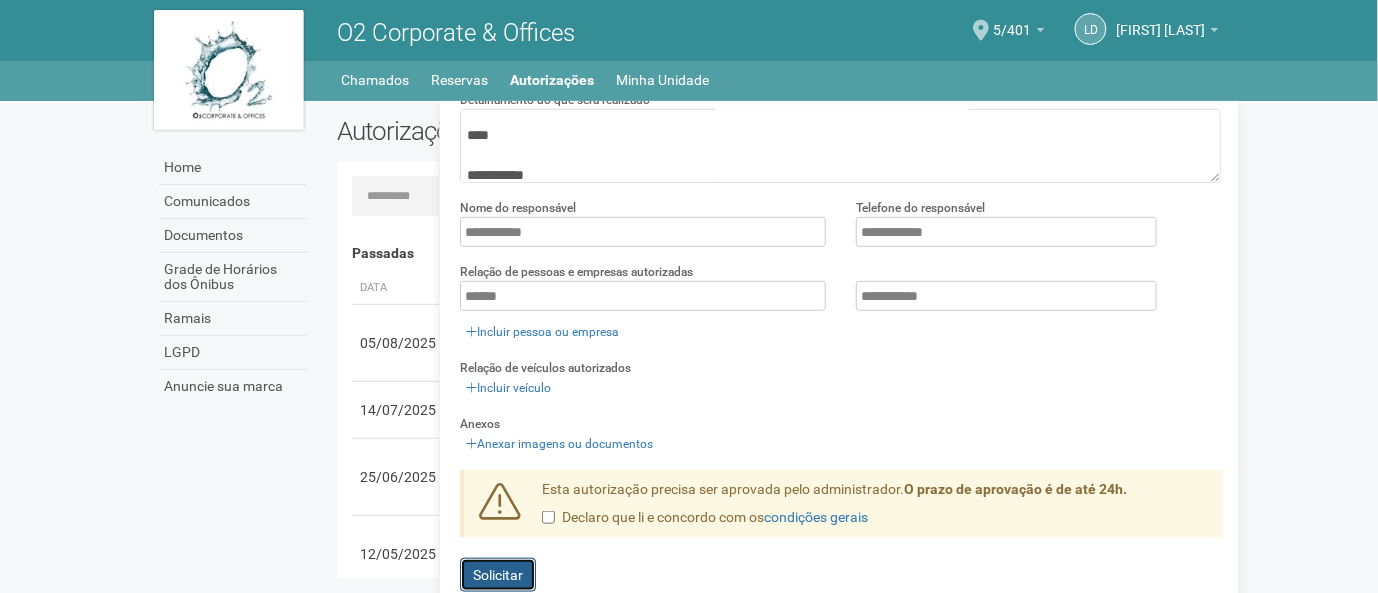 click on "Enviando...
Solicitar" at bounding box center [498, 575] 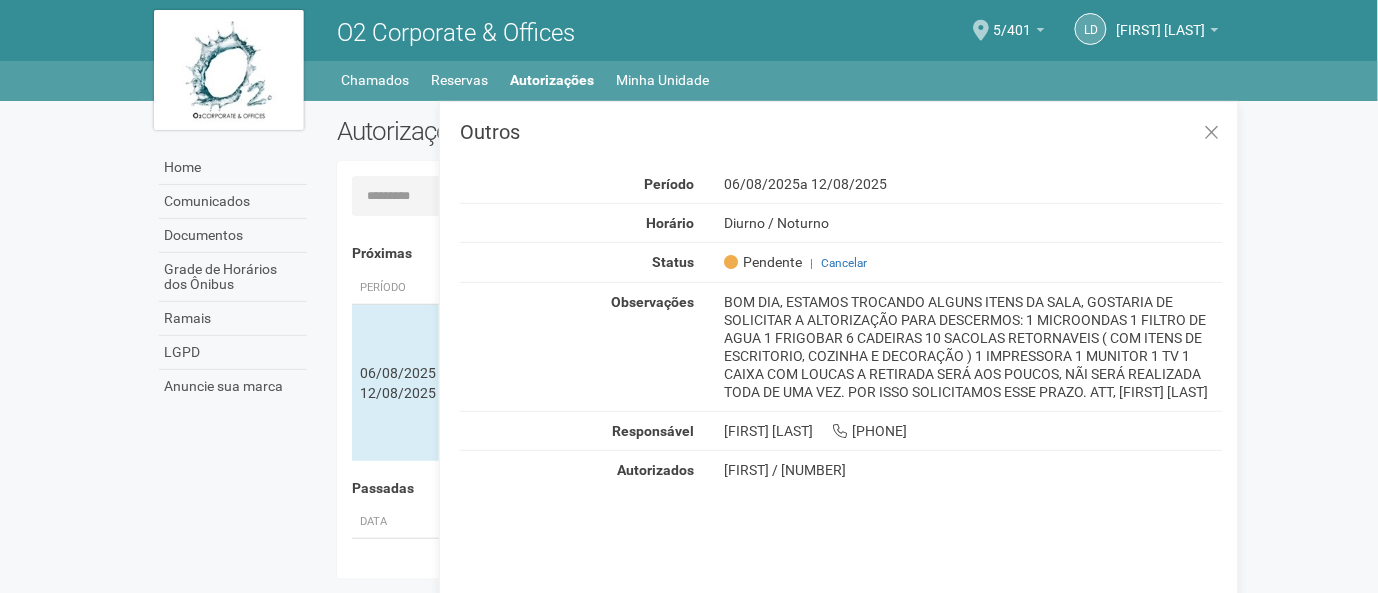 scroll, scrollTop: 0, scrollLeft: 0, axis: both 